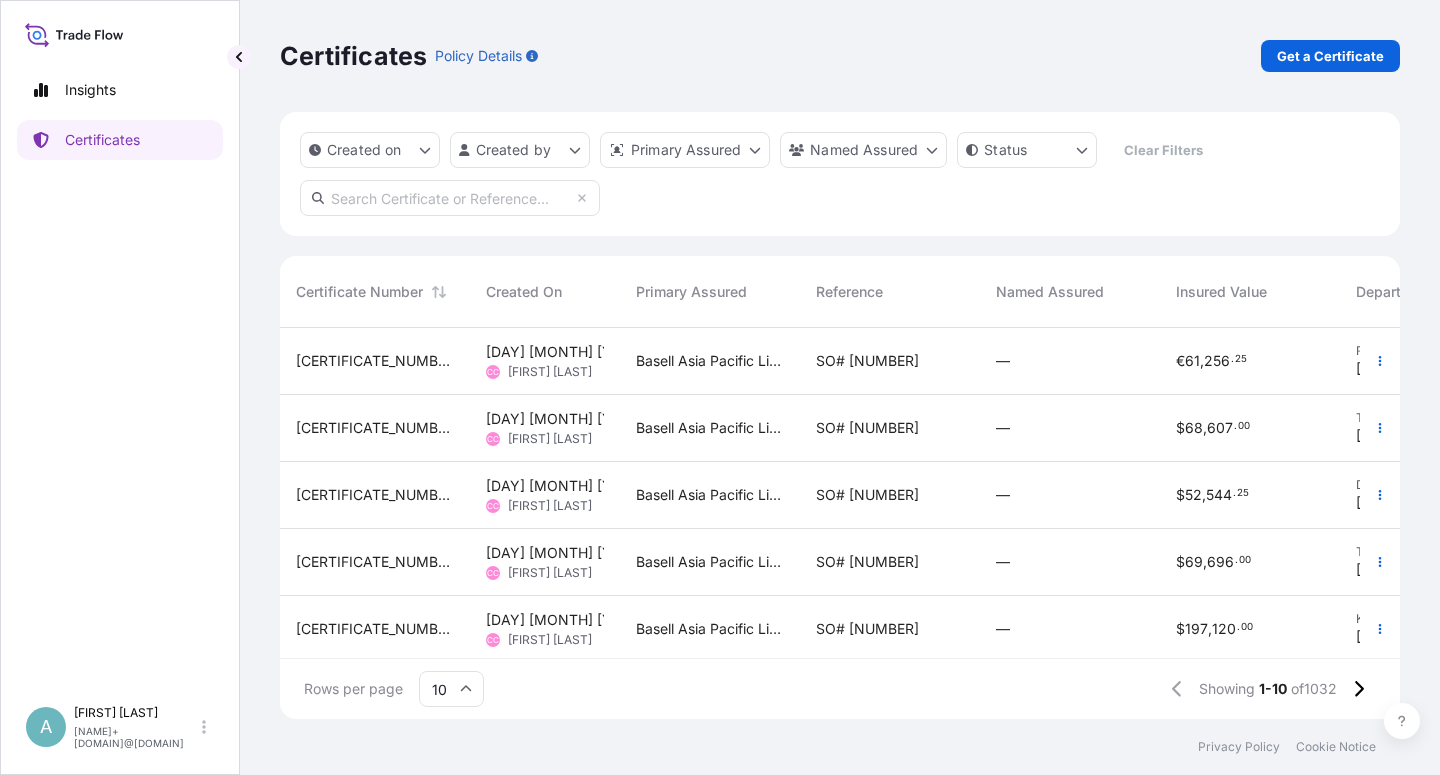 scroll, scrollTop: 0, scrollLeft: 0, axis: both 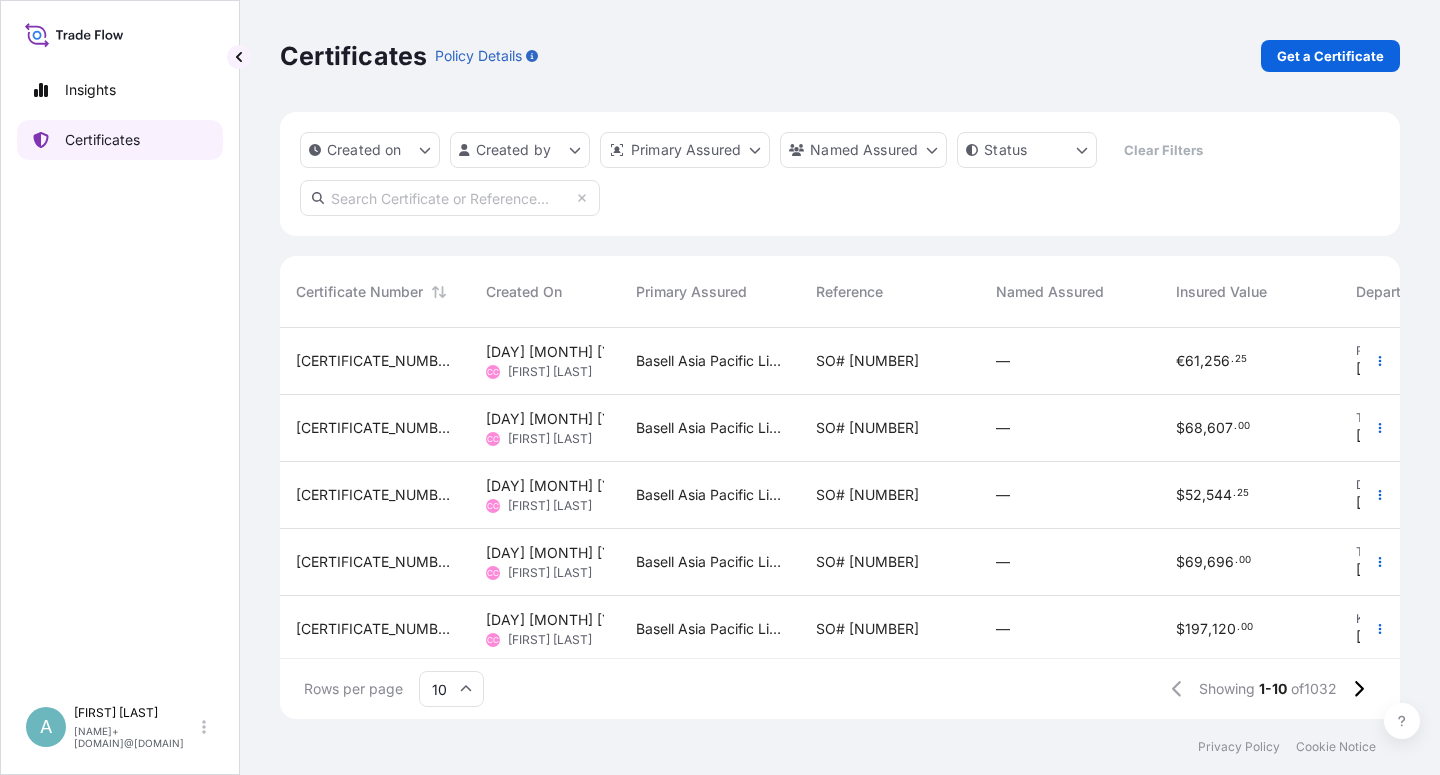 click on "Certificates" at bounding box center (120, 140) 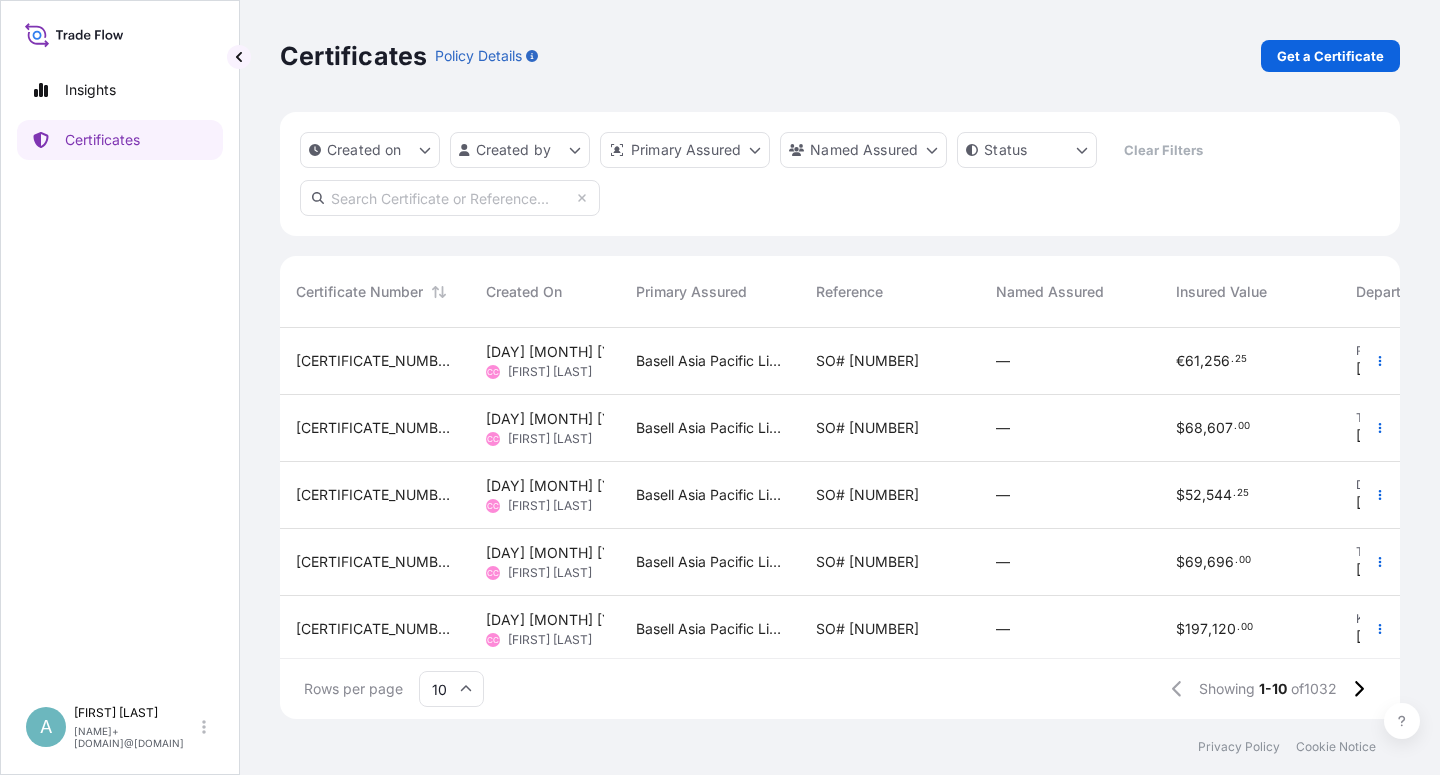 click at bounding box center (450, 198) 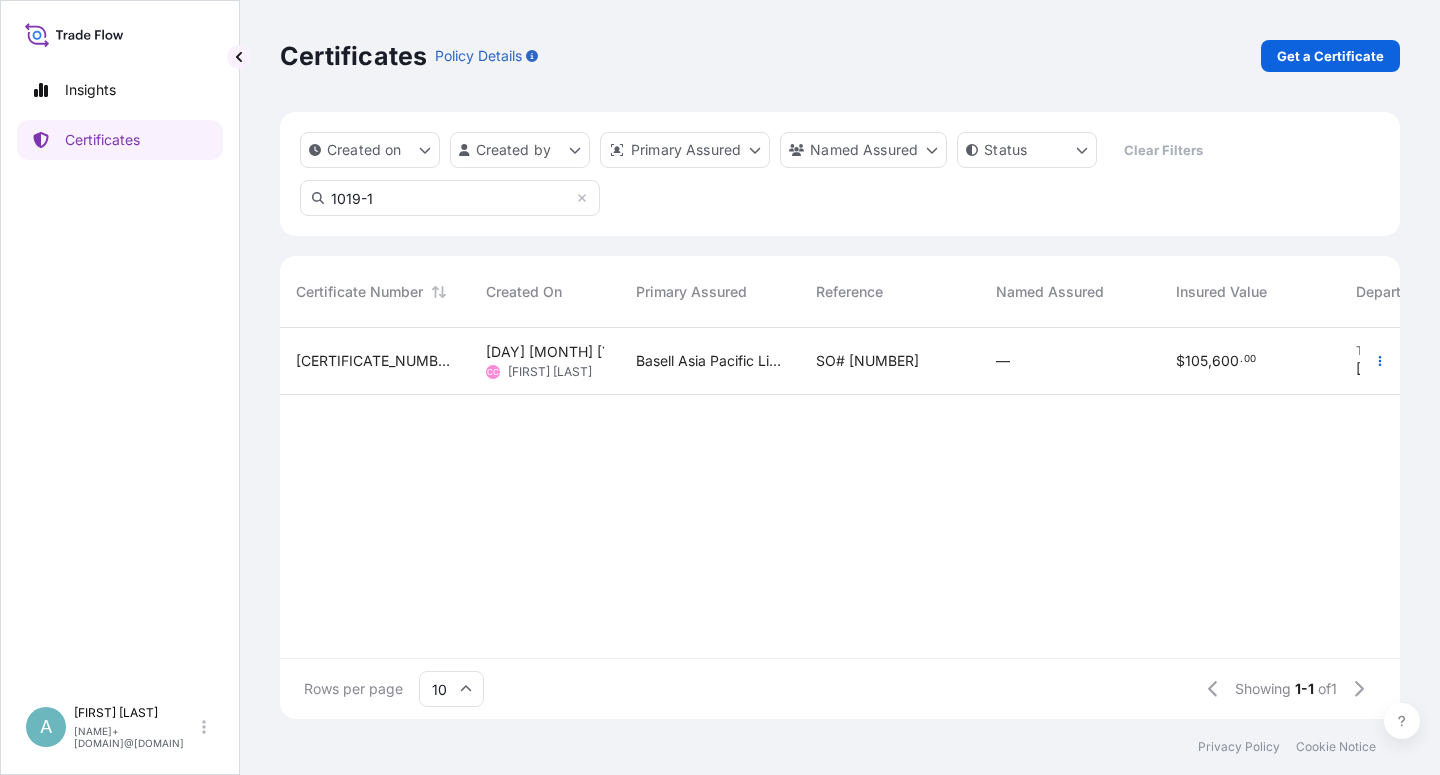 type on "1019-1" 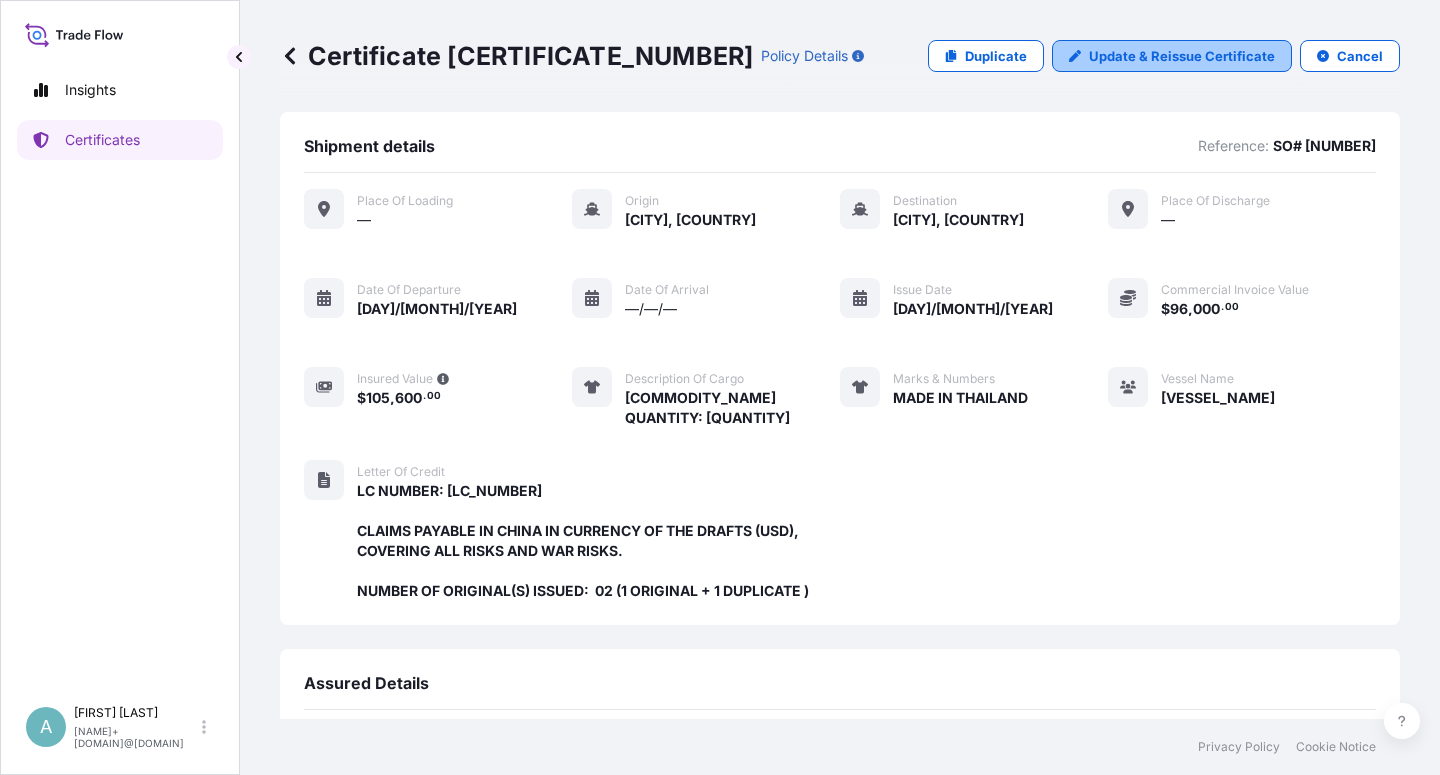 click on "Update & Reissue Certificate" at bounding box center (1182, 56) 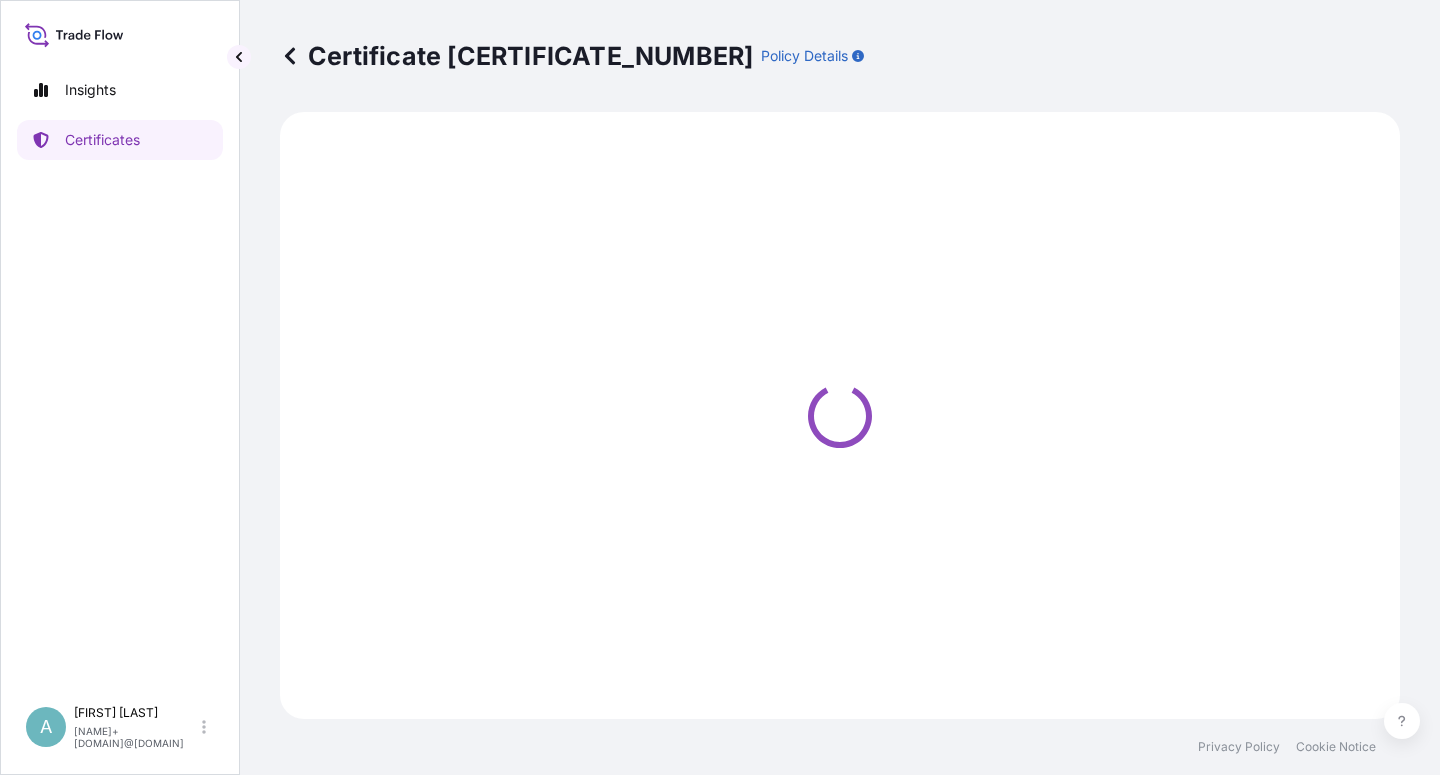 select on "Sea" 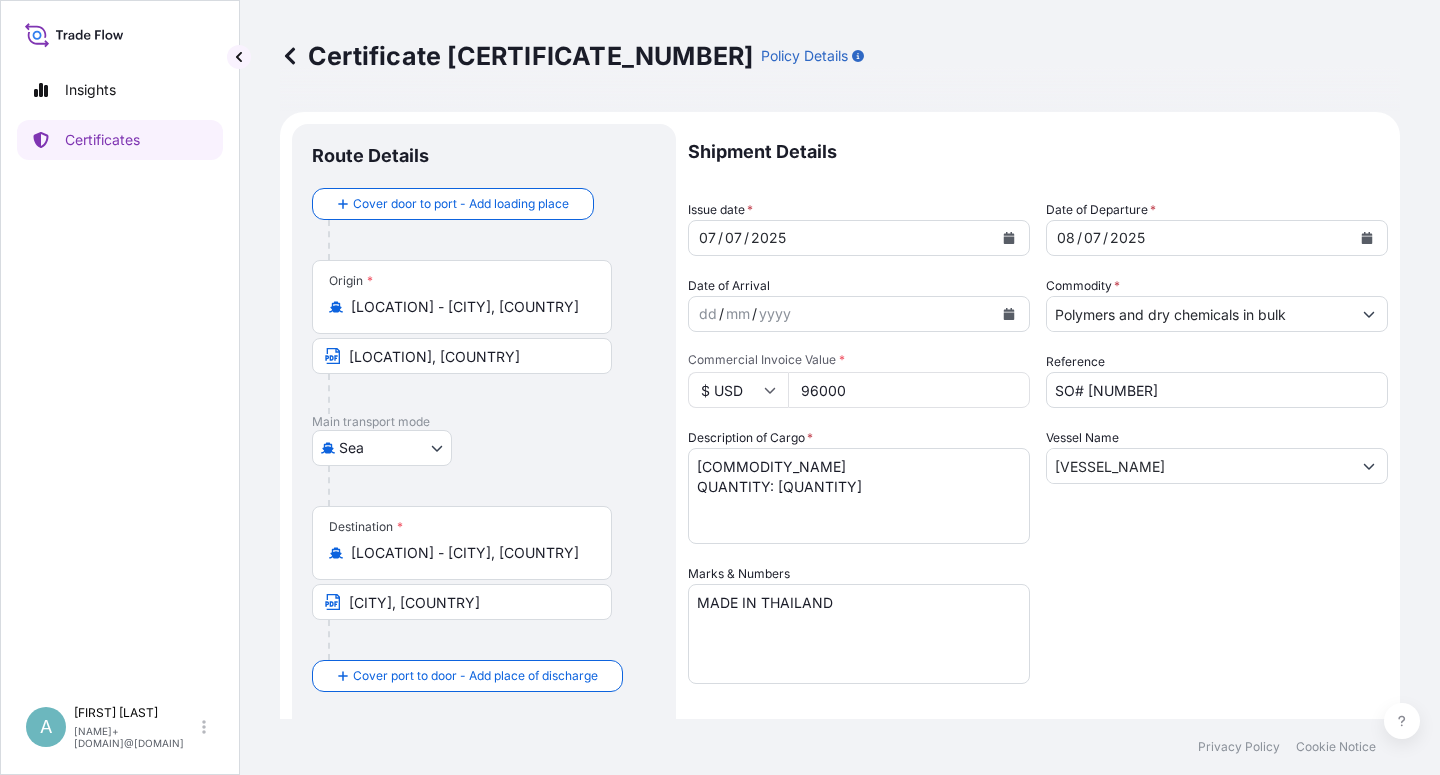 select on "32034" 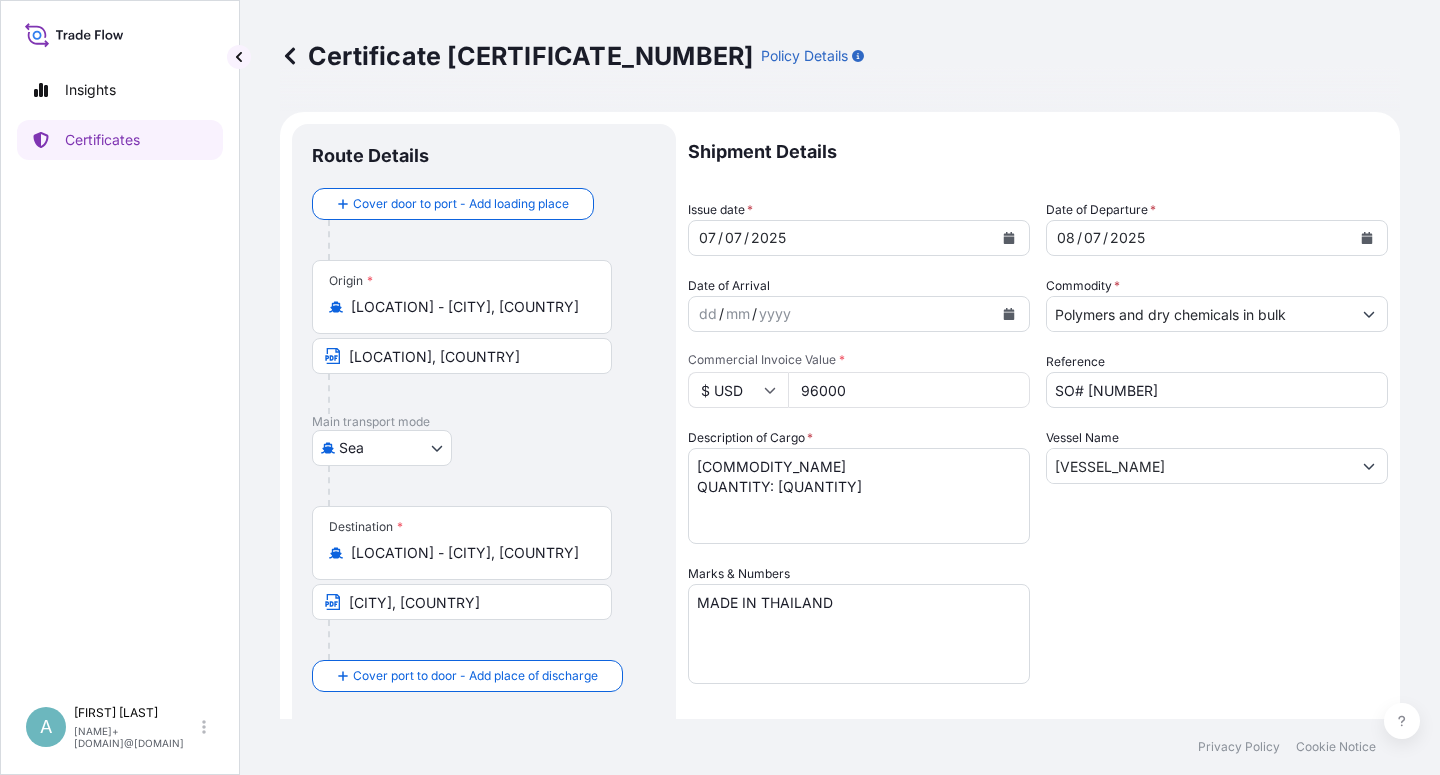 click 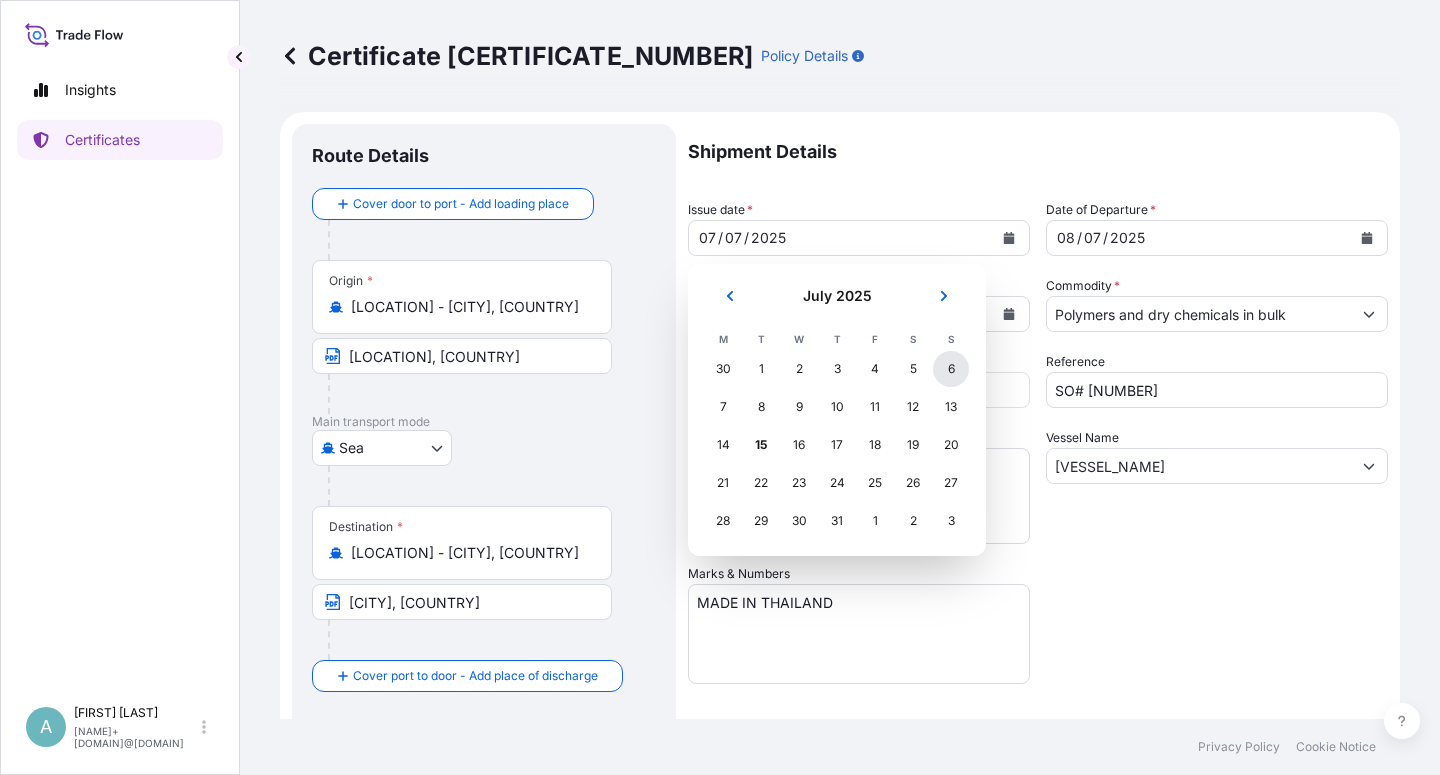 click on "6" at bounding box center [951, 369] 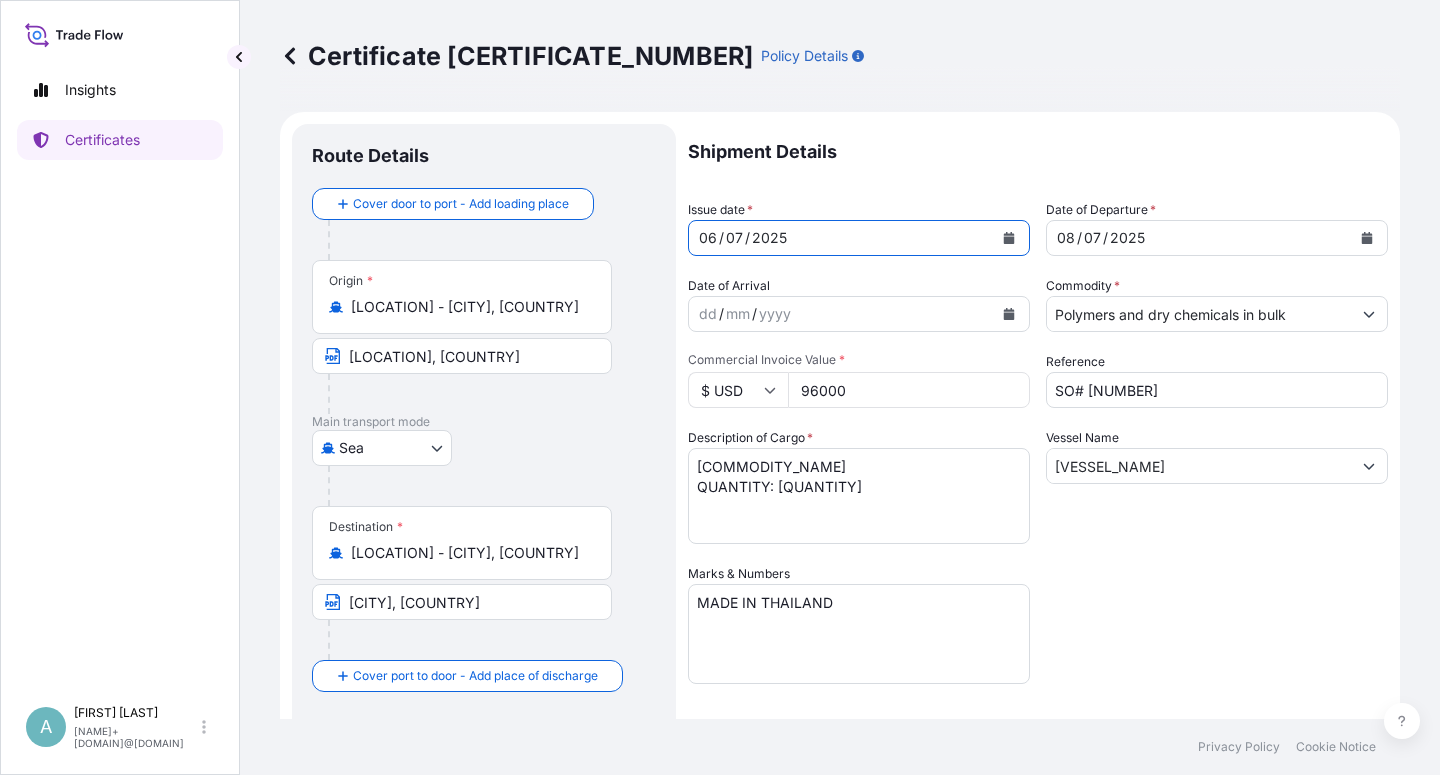 click at bounding box center (1367, 238) 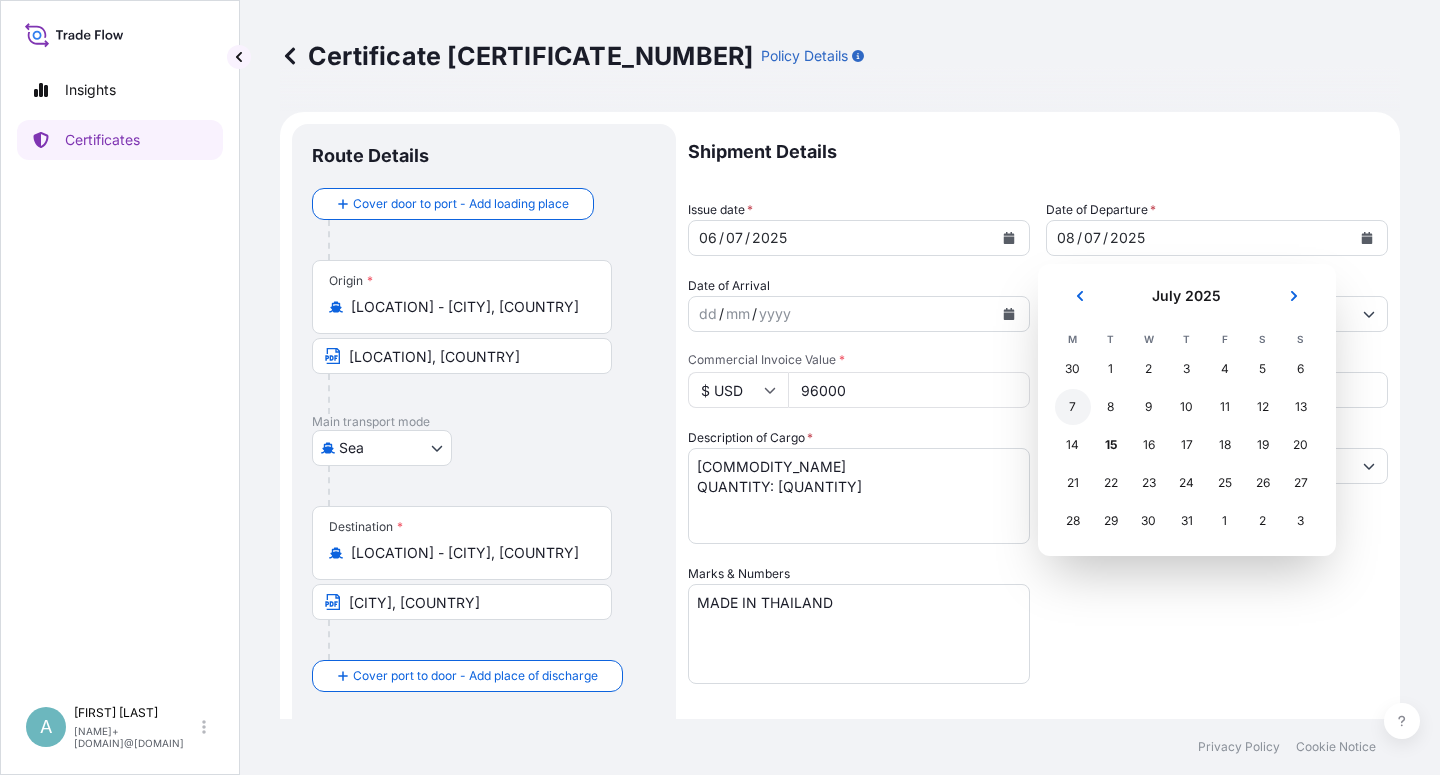 click on "7" at bounding box center (1073, 407) 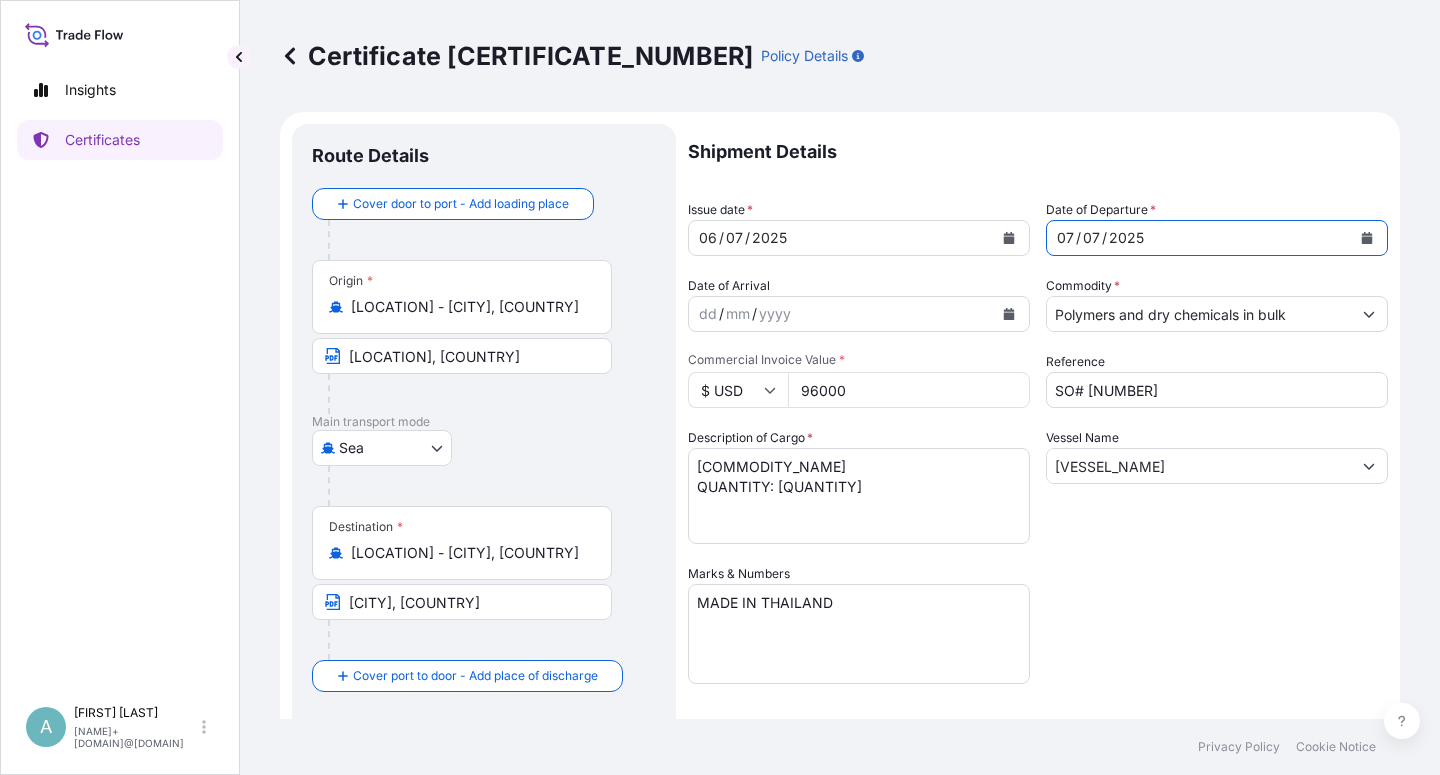 click on "Shipment Details Issue date * [DAY] / [MONTH] / [YEAR] Date of Departure * [DAY] / [MONTH] / [YEAR] Date of Arrival dd / mm / yyyy Commodity * Polymers and dry chemicals in bulk Packing Category Commercial Invoice Value    * $ USD [PRICE] Reference SO# [NUMBER] Description of Cargo * [COMMODITY_NAME]
QUANTITY: [QUANTITY] Vessel Name [VESSEL_NAME] Marks & Numbers [ORIGIN] Letter of Credit This shipment has a letter of credit Letter of credit * LC NUMBER: [LC_NUMBER]
CLAIMS PAYABLE IN CHINA IN CURRENCY OF THE DRAFTS (USD),
COVERING ALL RISKS AND WAR RISKS.
NUMBER OF ORIGINAL(S) ISSUED:  02 (1 ORIGINAL + 1 DUPLICATE )
Letter of credit may not exceed 12000 characters Assured Details Primary Assured * [COMPANY_NAME] [COMPANY_NAME] Named Assured Named Assured Address" at bounding box center [1038, 638] 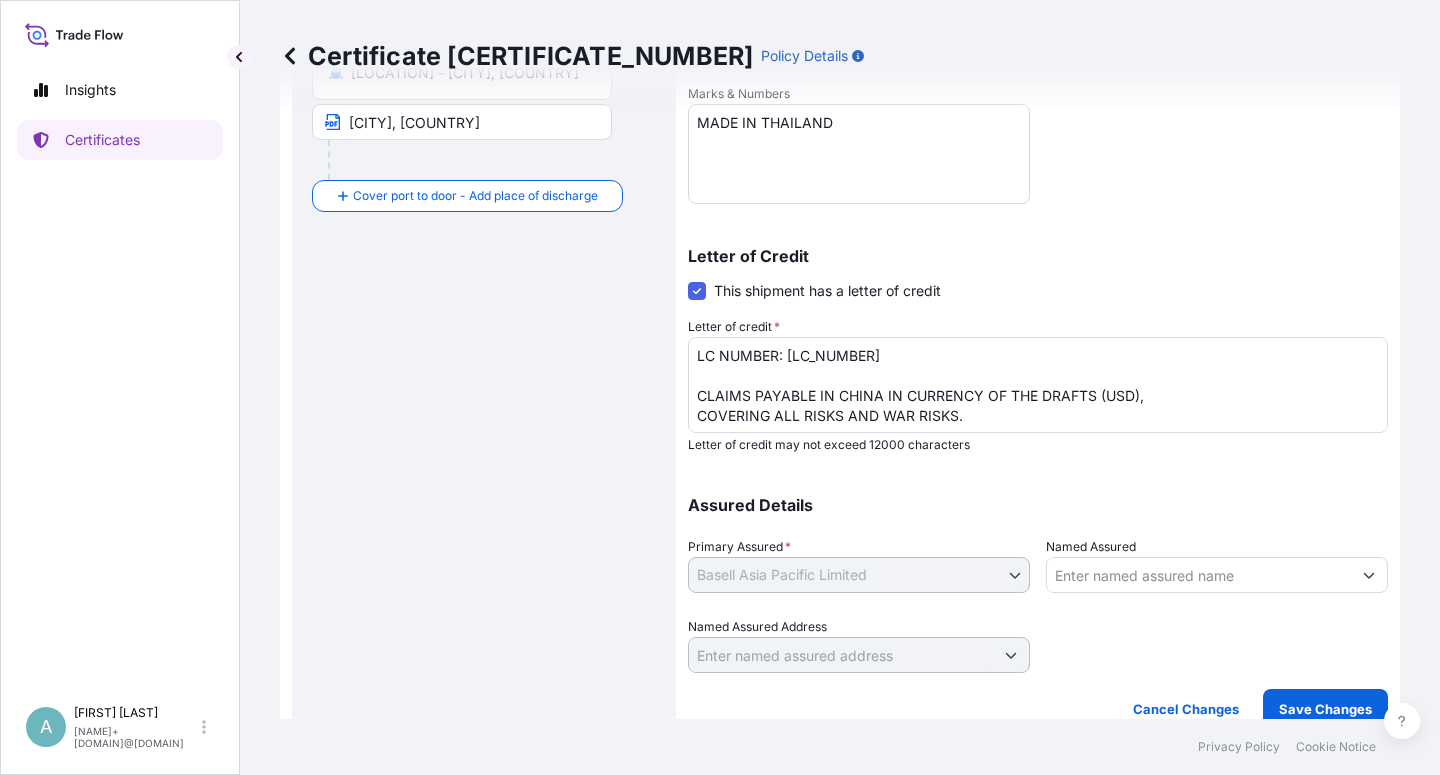 scroll, scrollTop: 490, scrollLeft: 0, axis: vertical 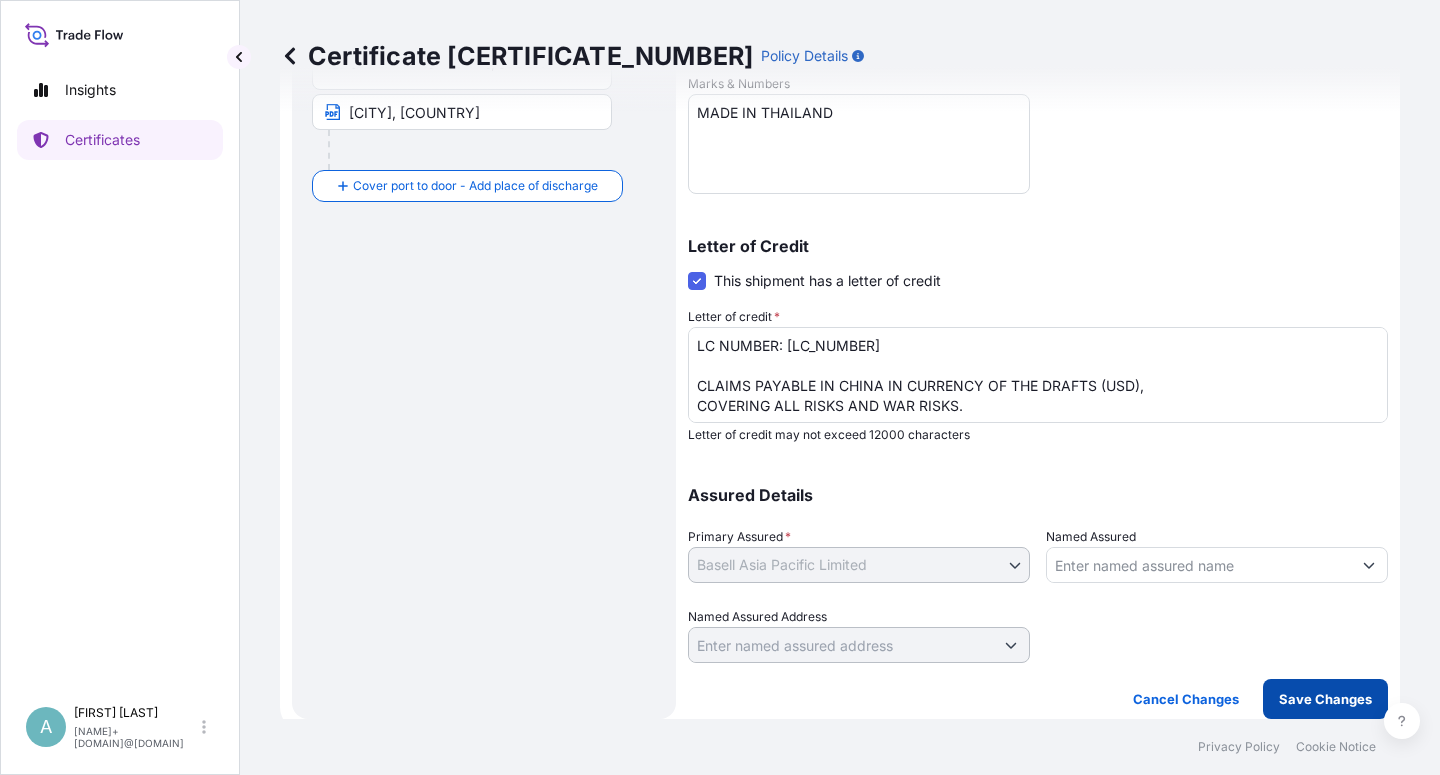 click on "Save Changes" at bounding box center [1325, 699] 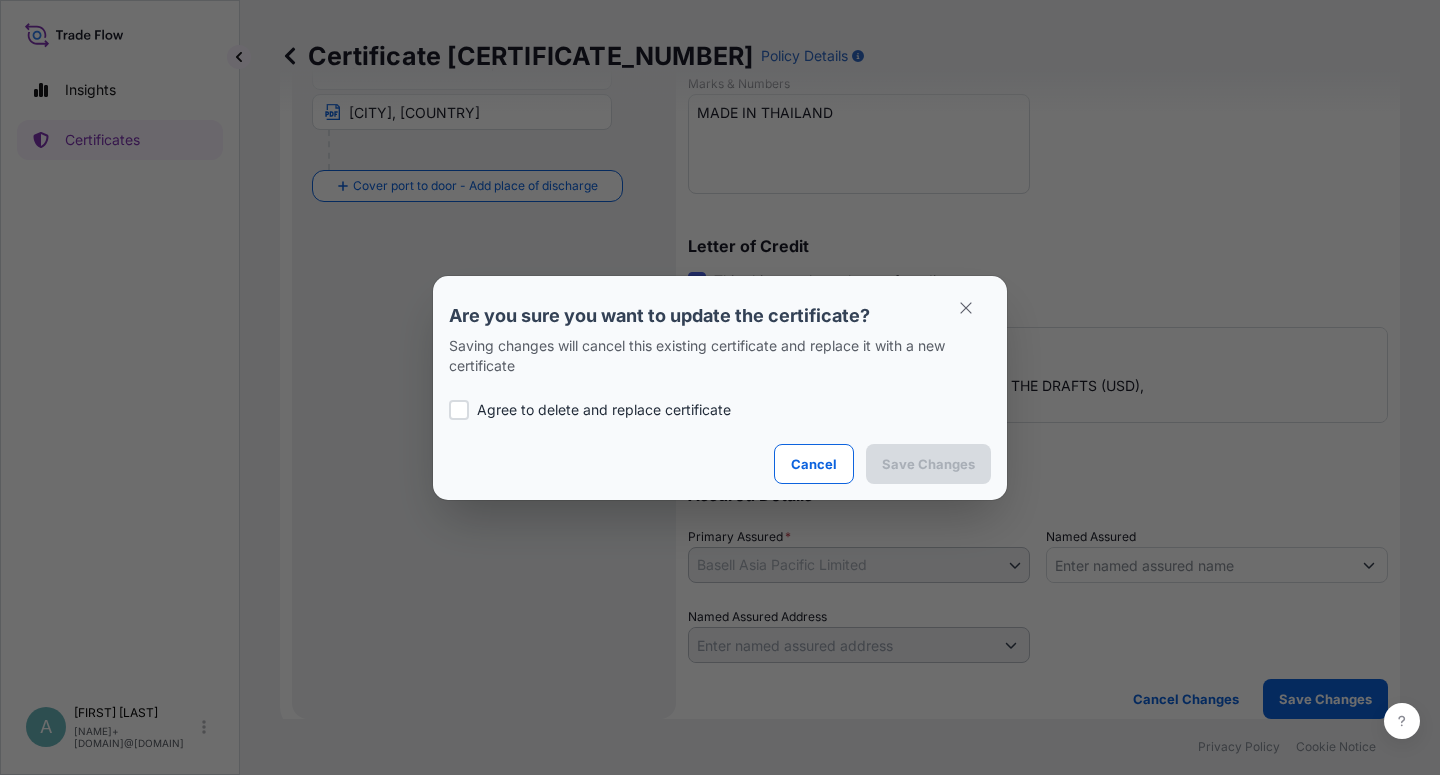 click on "Agree to delete and replace certificate" at bounding box center (604, 410) 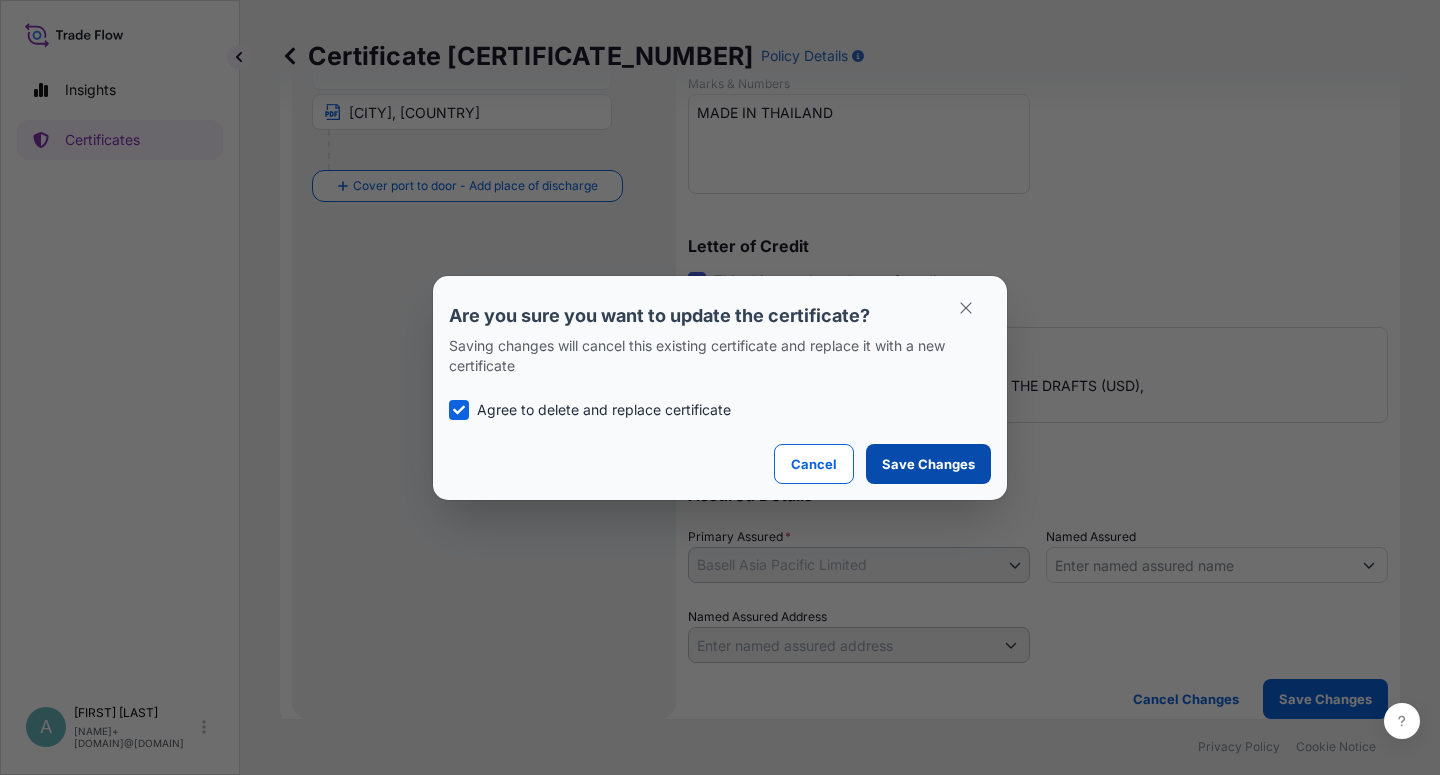 click on "Save Changes" at bounding box center (928, 464) 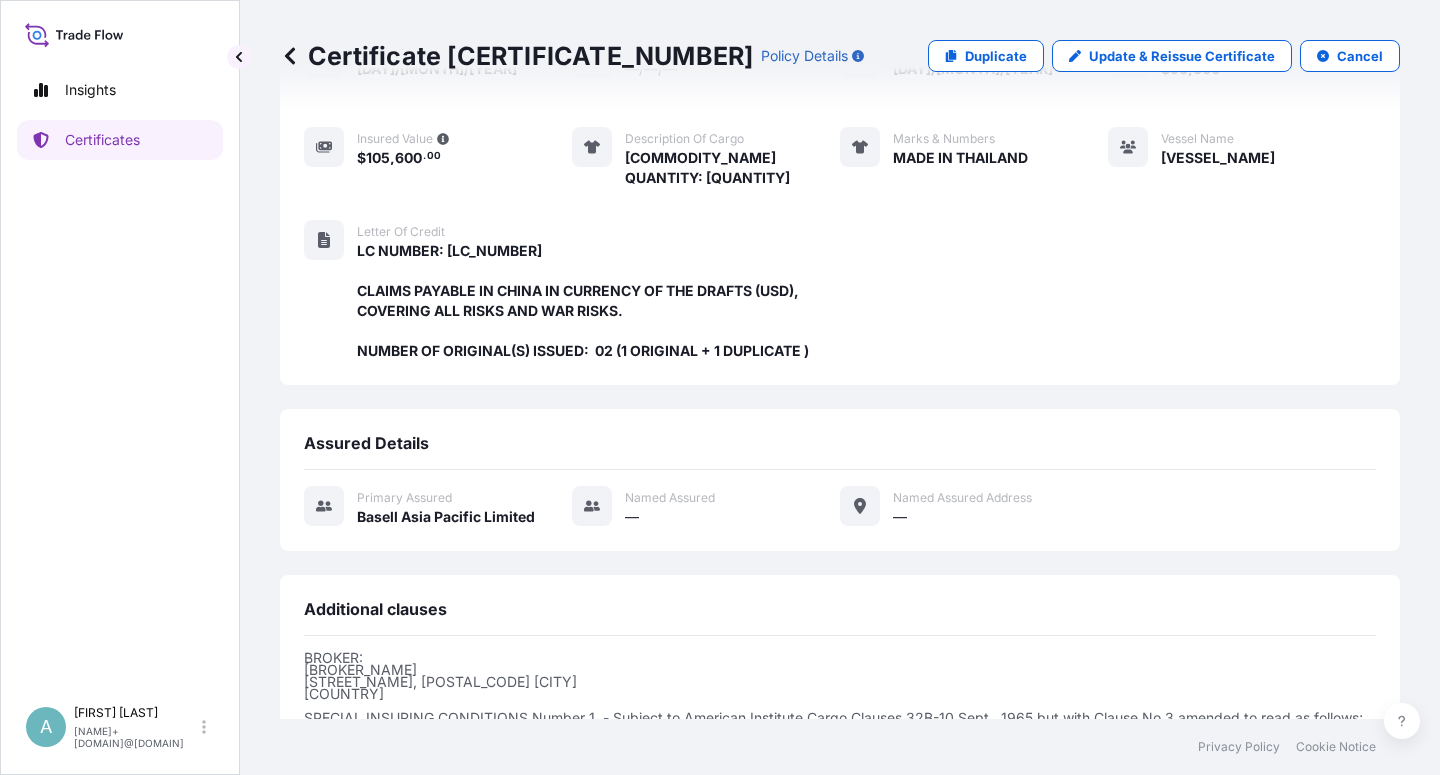 scroll, scrollTop: 514, scrollLeft: 0, axis: vertical 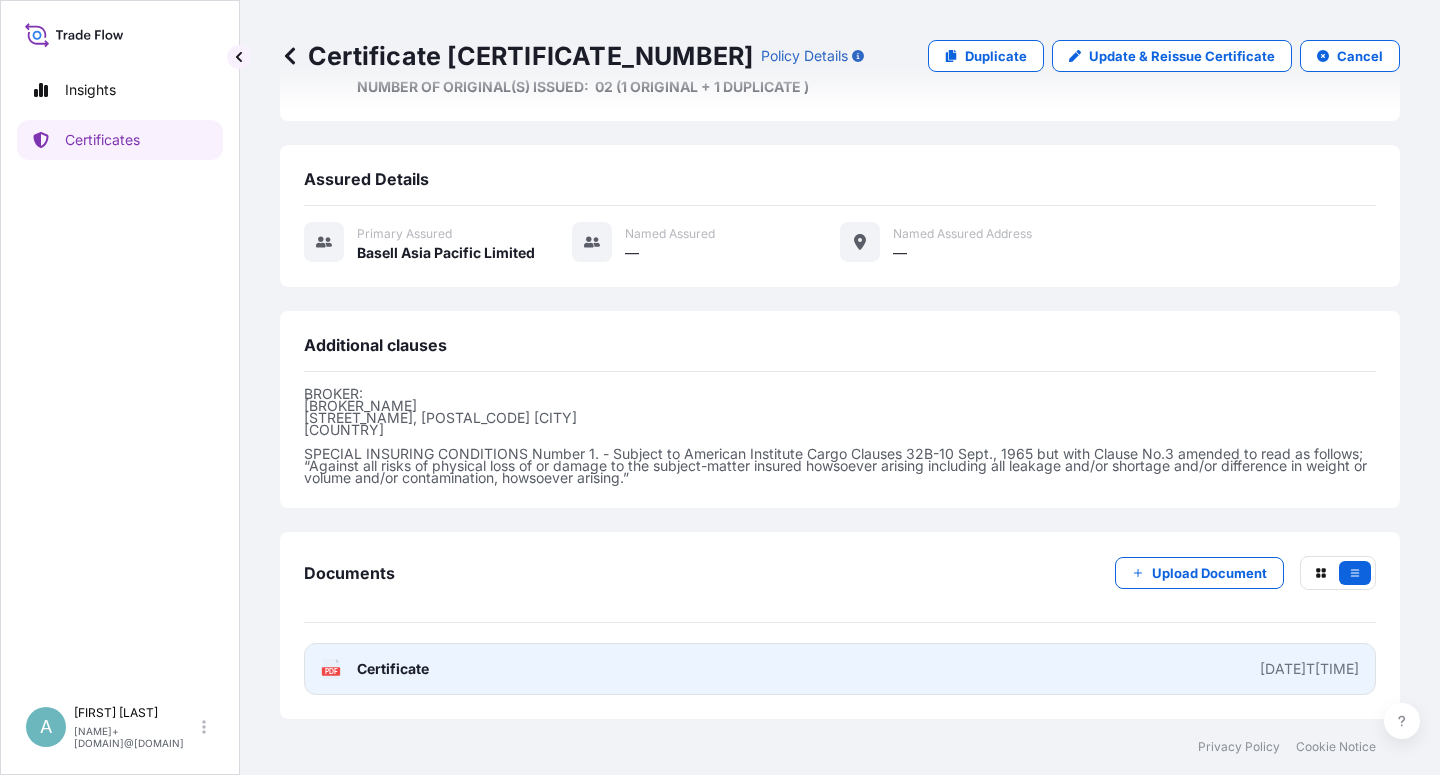 click on "Certificate" at bounding box center [393, 669] 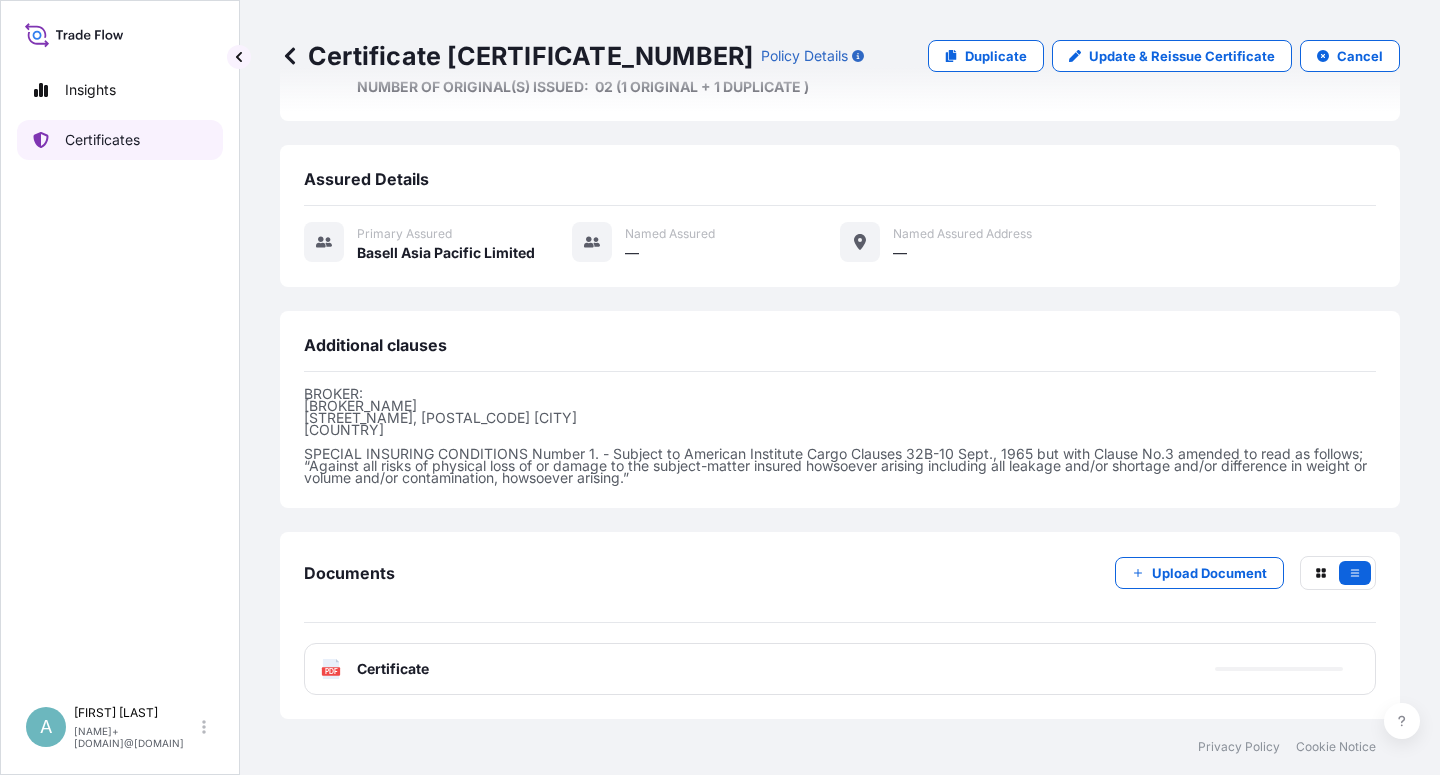 click on "Certificates" at bounding box center (102, 140) 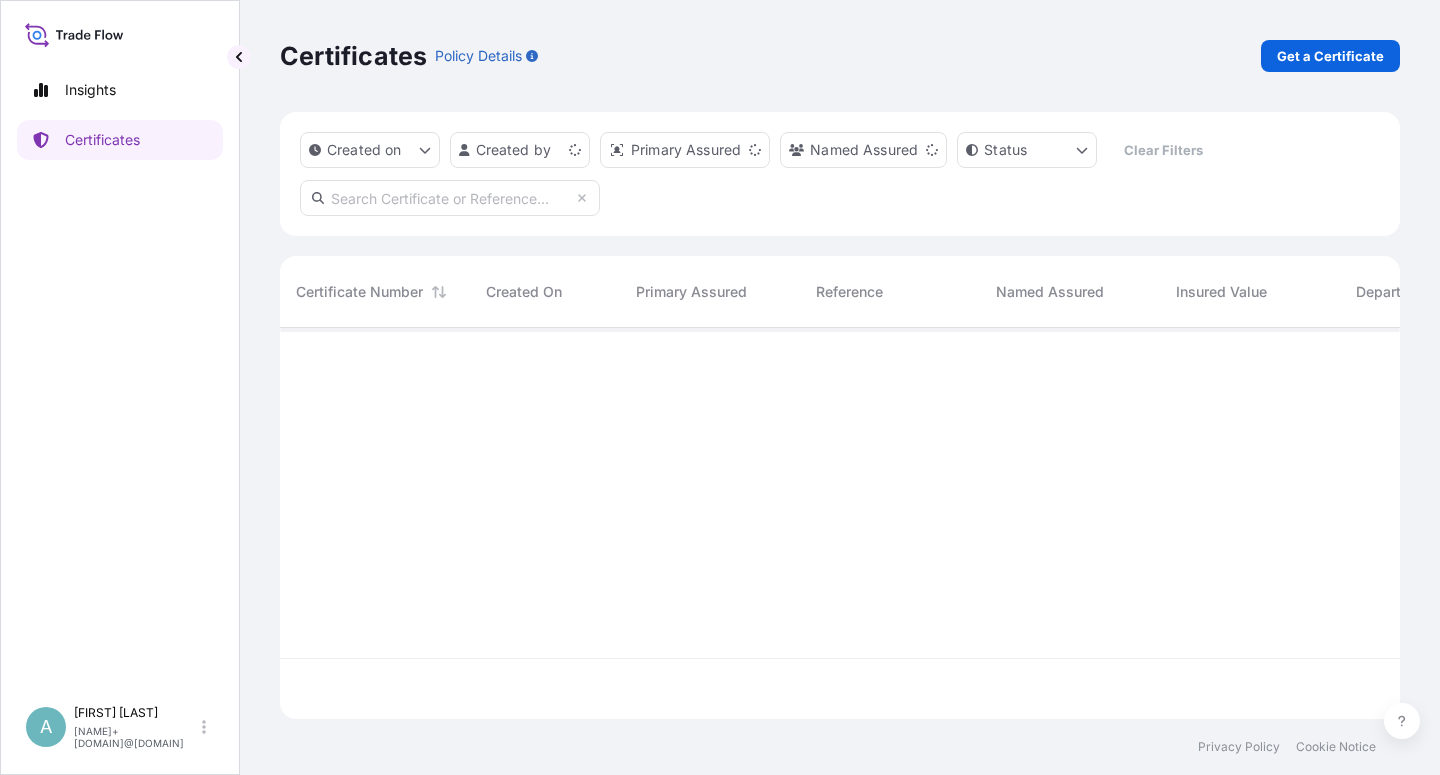scroll, scrollTop: 18, scrollLeft: 18, axis: both 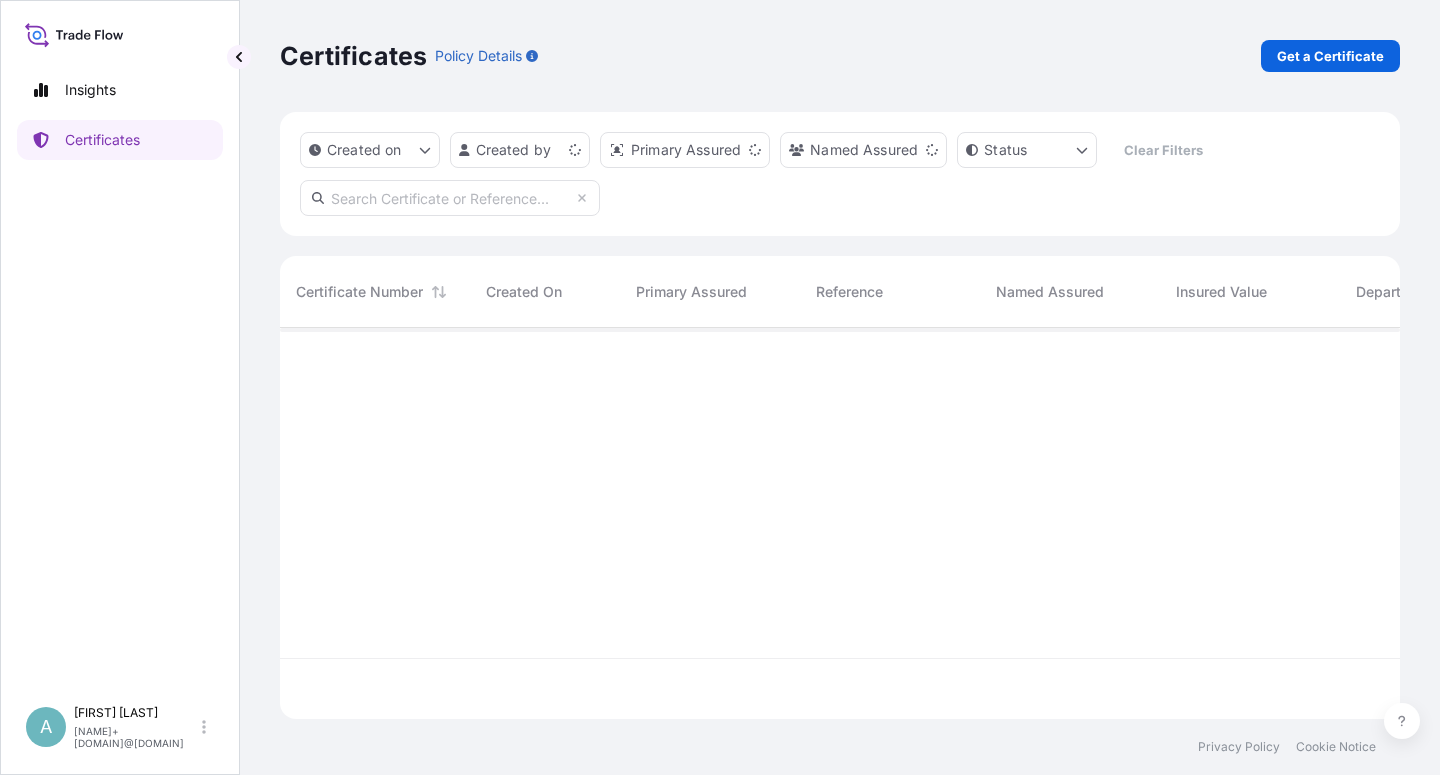 click at bounding box center (450, 198) 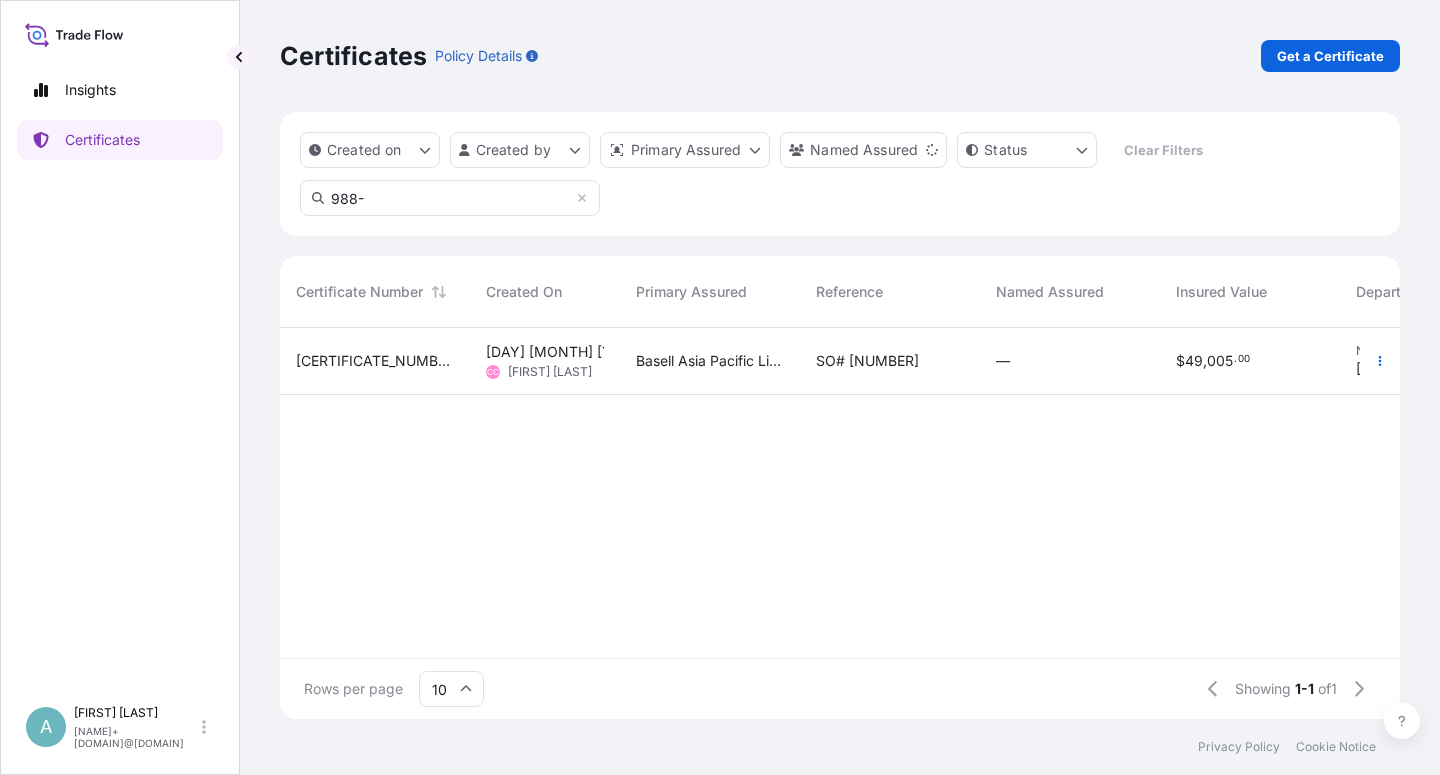type on "988-" 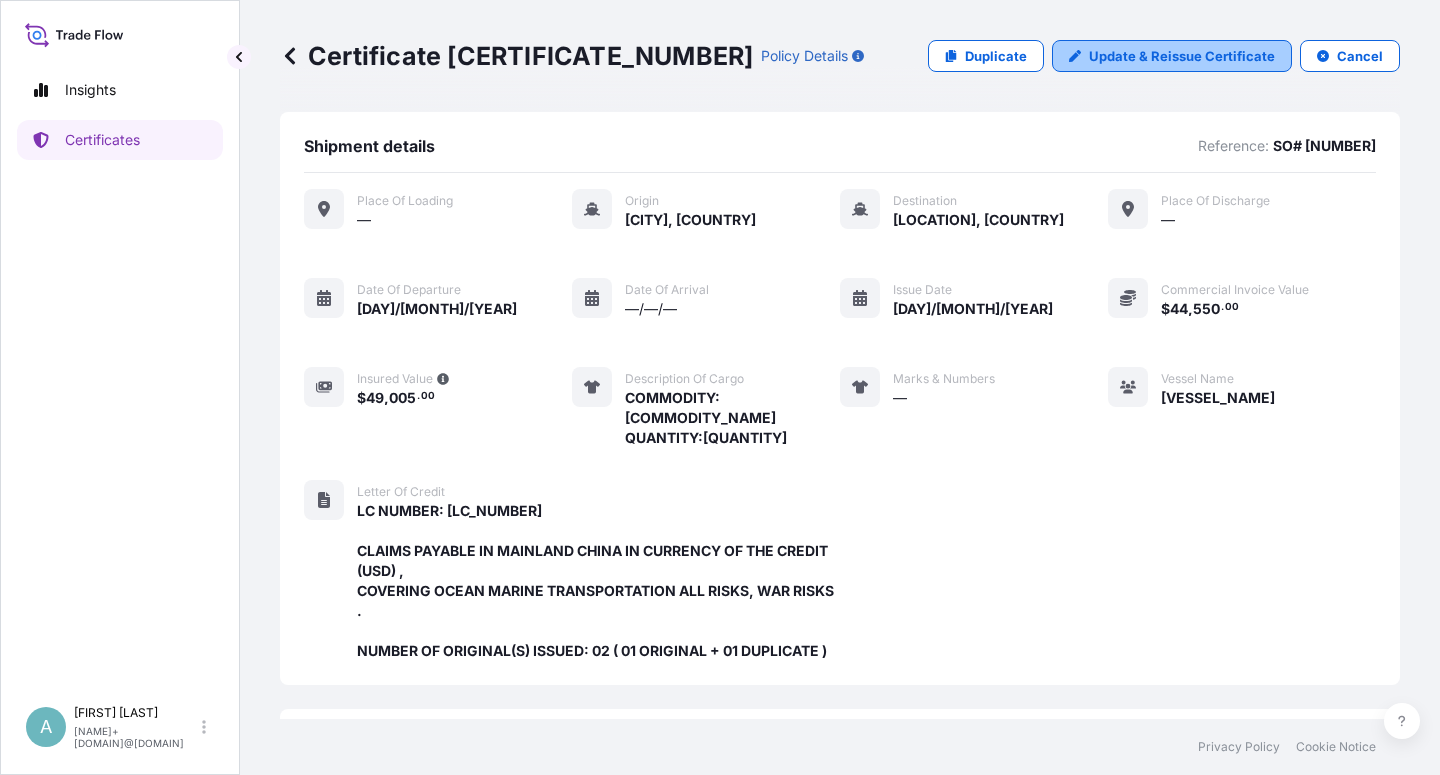 click on "Update & Reissue Certificate" at bounding box center [1182, 56] 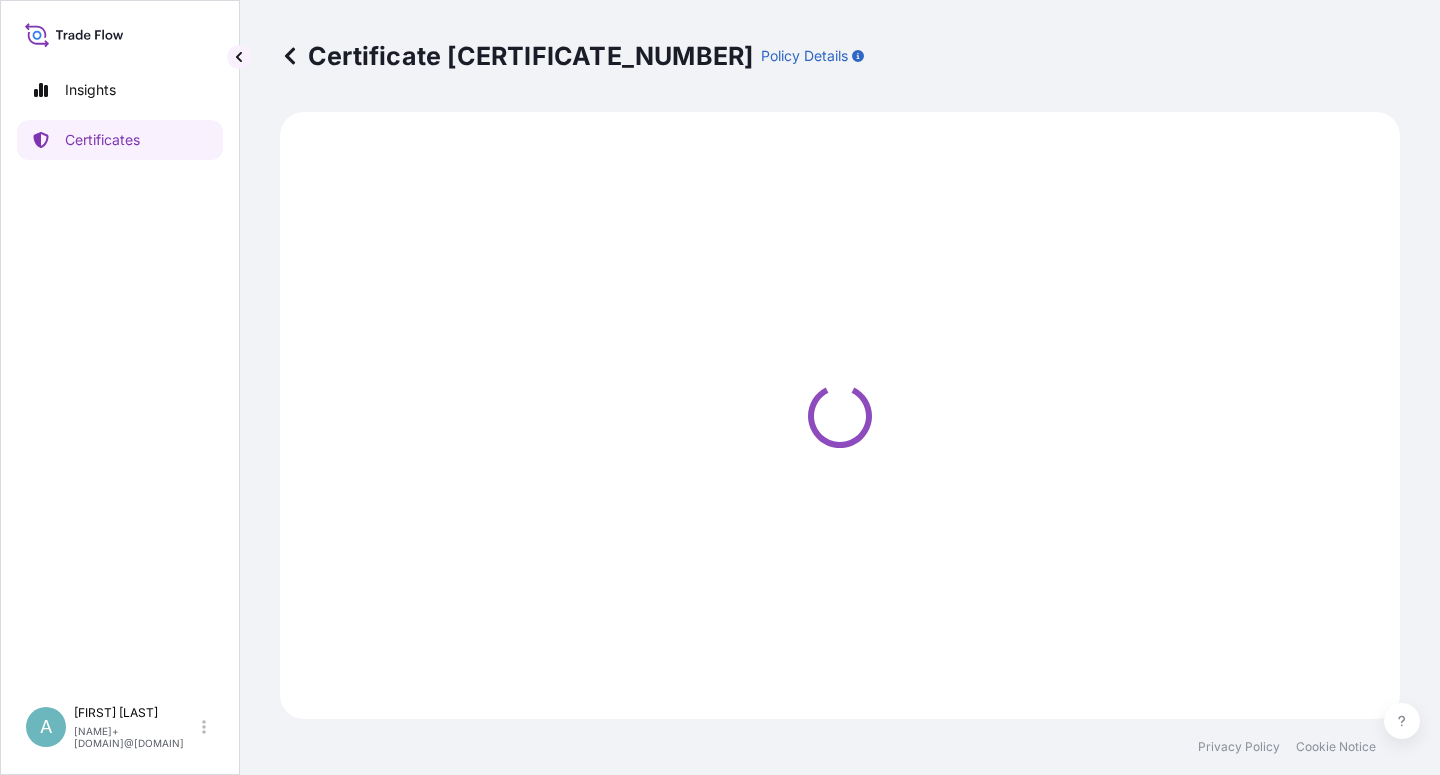 select on "Sea" 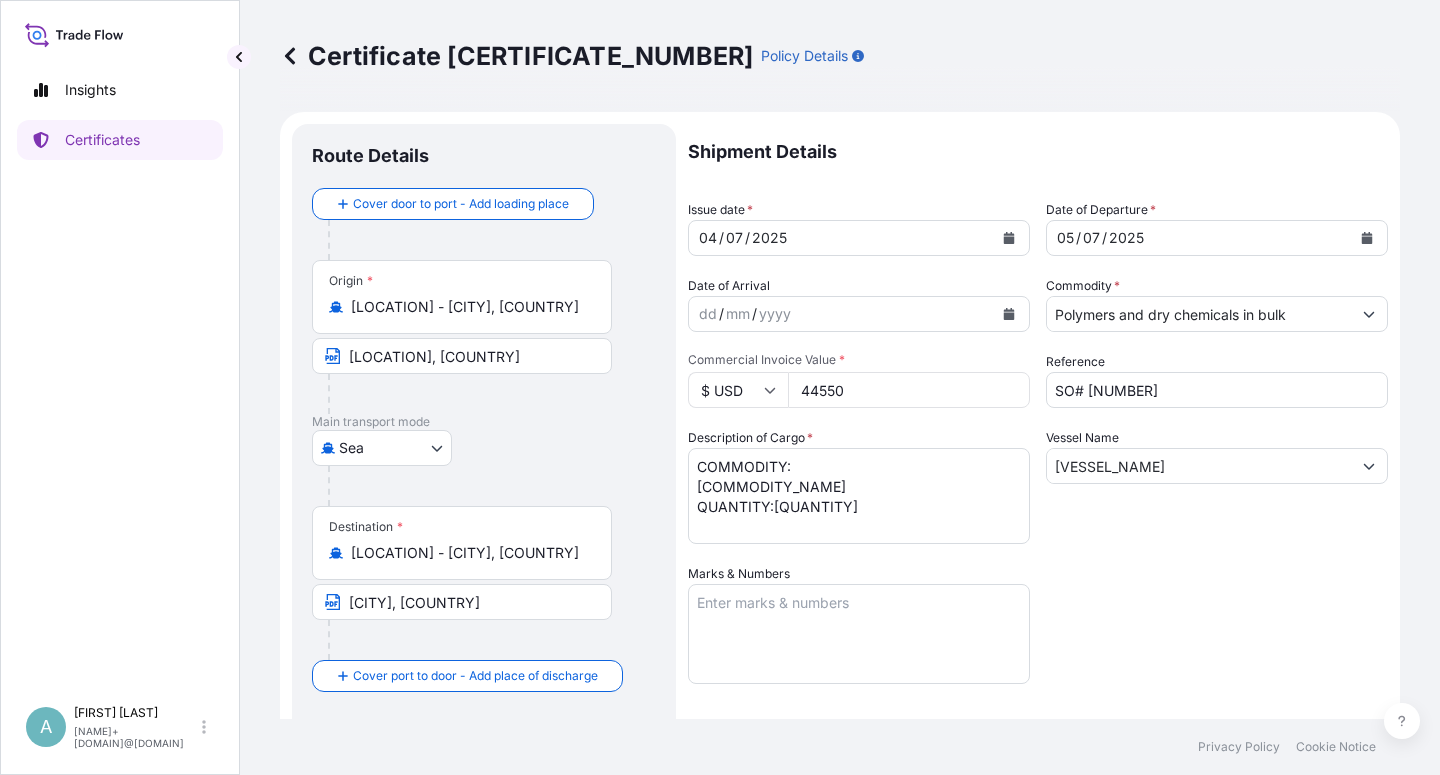 click at bounding box center [1009, 238] 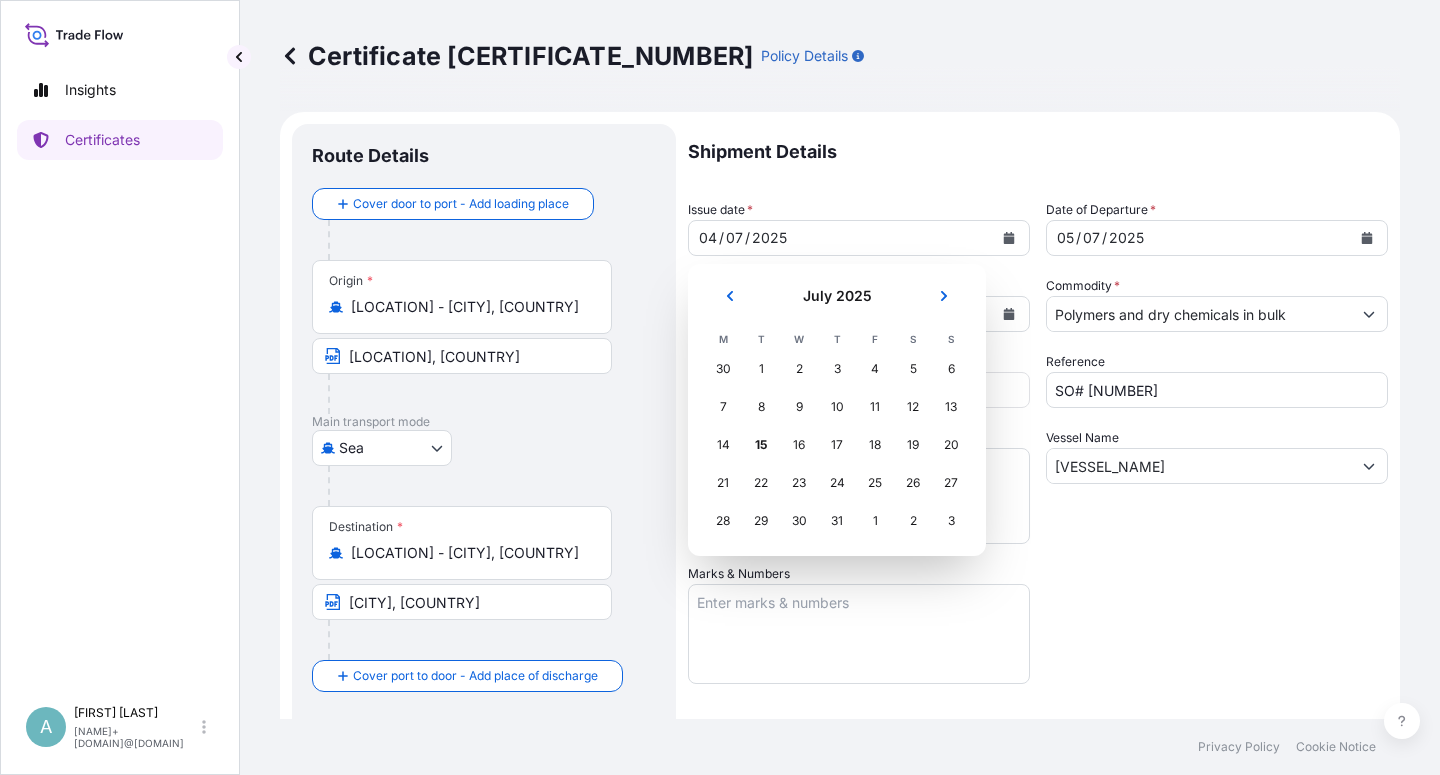 select on "32034" 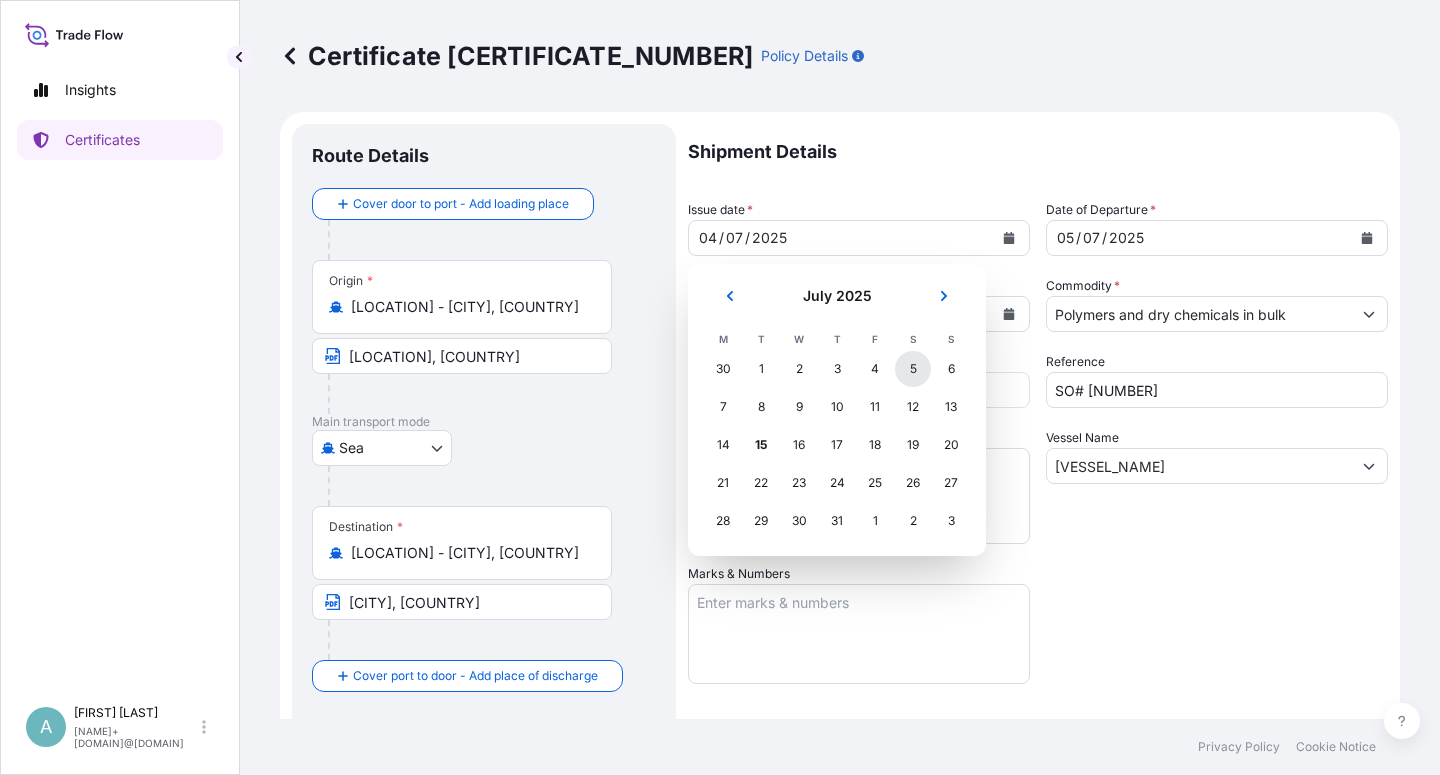 click on "5" at bounding box center (913, 369) 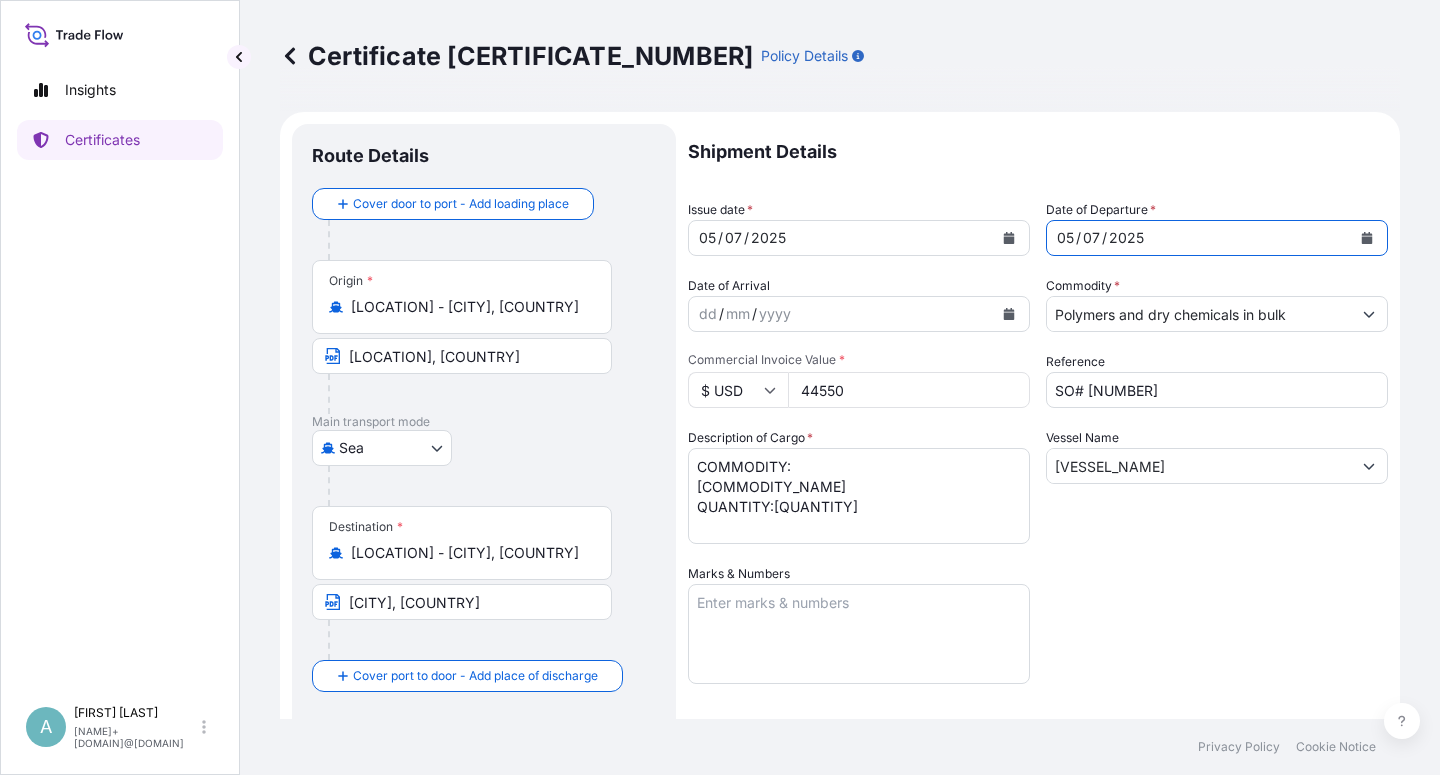 click 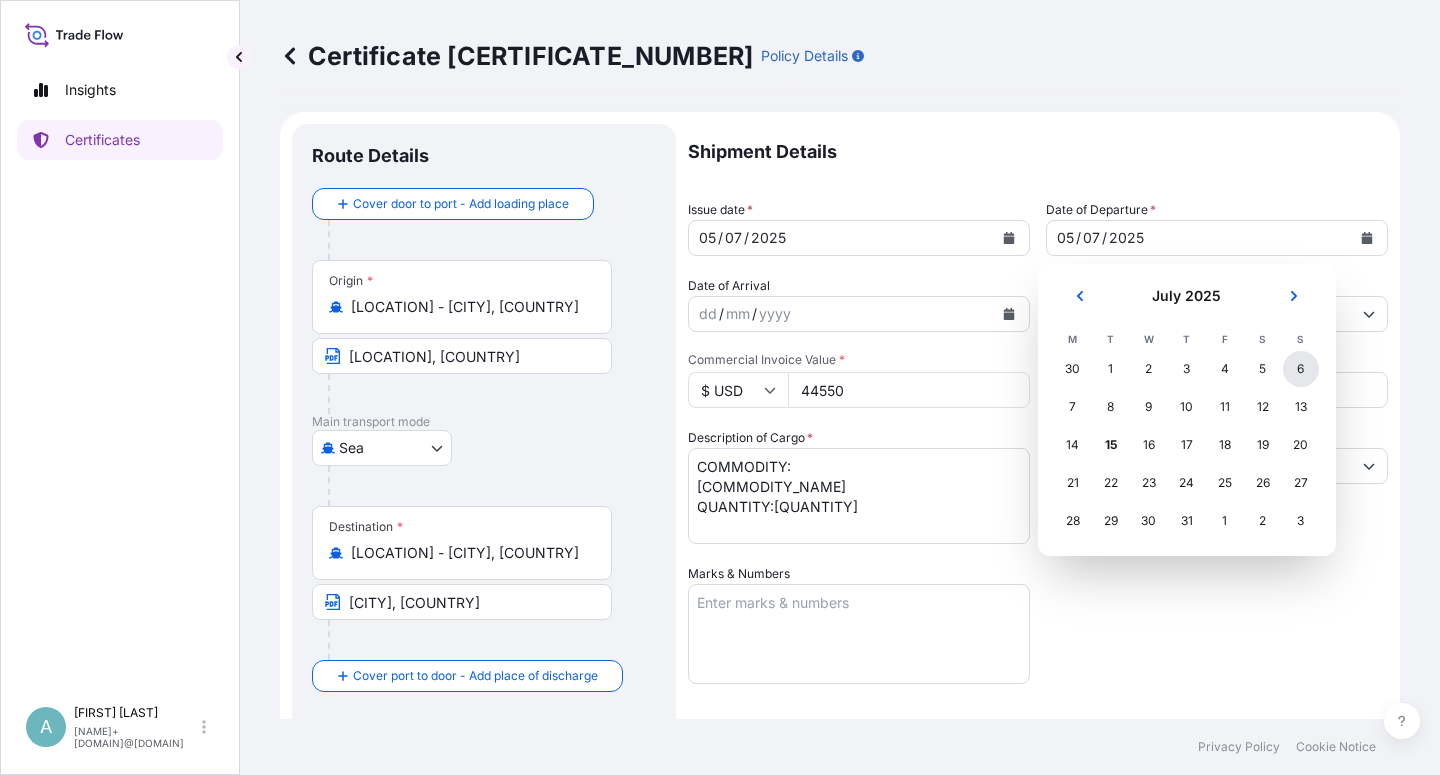 click on "6" at bounding box center (1301, 369) 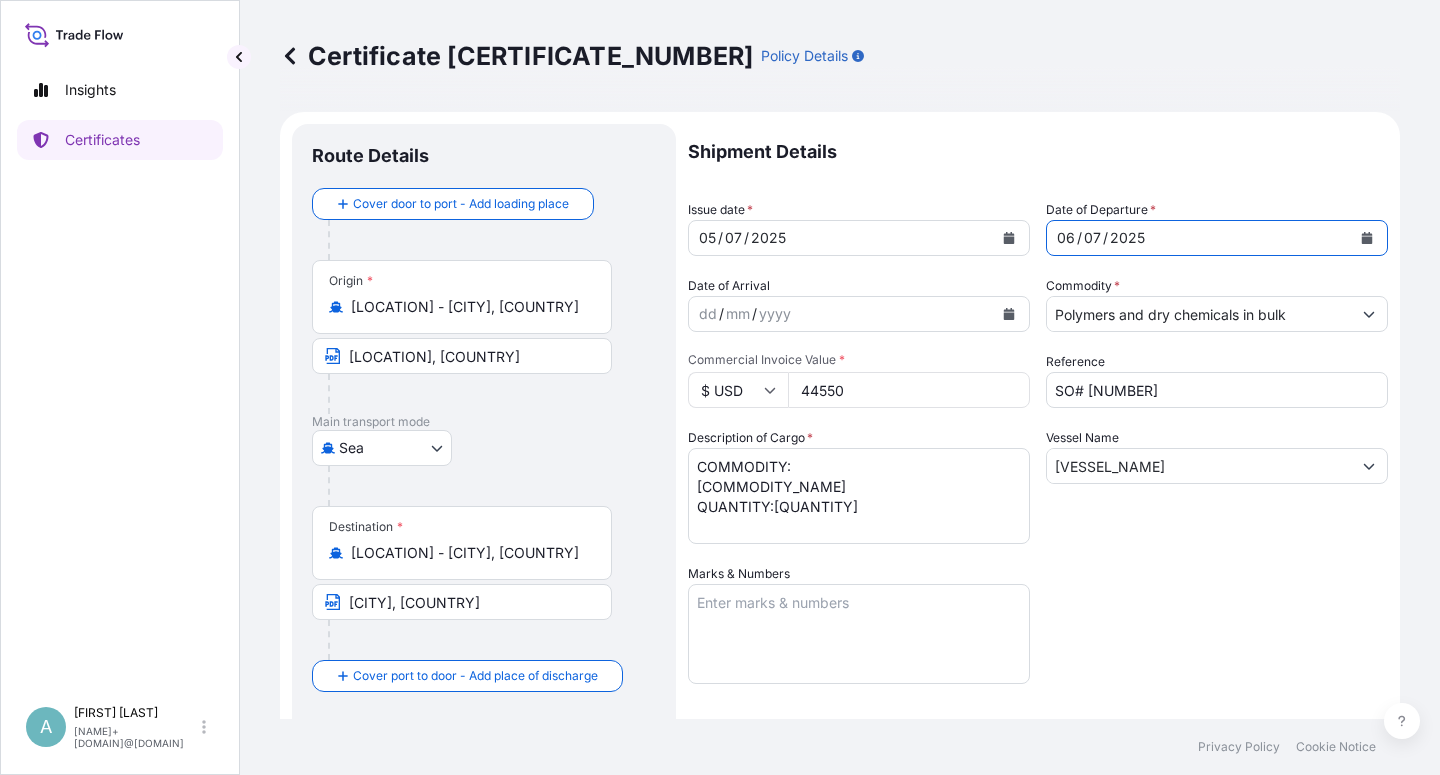 click on "Shipment Details Issue date * [DAY] / [MONTH] / [YEAR] Date of Departure * [DAY] / [MONTH] / [YEAR] Date of Arrival dd / mm / yyyy Commodity * Polymers and dry chemicals in bulk Packing Category Commercial Invoice Value    * $ USD [PRICE] Reference SO# [NUMBER] Description of Cargo * COMMODITY:
[COMMODITY_NAME]
QUANTITY:[QUANTITY] Vessel Name [VESSEL_NAME] Marks & Numbers Letter of Credit This shipment has a letter of credit Letter of credit * LC NUMBER: [LC_NUMBER]
CLAIMS PAYABLE IN MAINLAND CHINA IN CURRENCY OF THE CREDIT (USD) ,
COVERING OCEAN MARINE TRANSPORTATION ALL RISKS, WAR RISKS .
NUMBER OF ORIGINAL(S) ISSUED: 02 ( 01 ORIGINAL + 01 DUPLICATE )
Letter of credit may not exceed 12000 characters Assured Details Primary Assured * [COMPANY_NAME] [COMPANY_NAME] Named Assured Named Assured Address" at bounding box center (1038, 638) 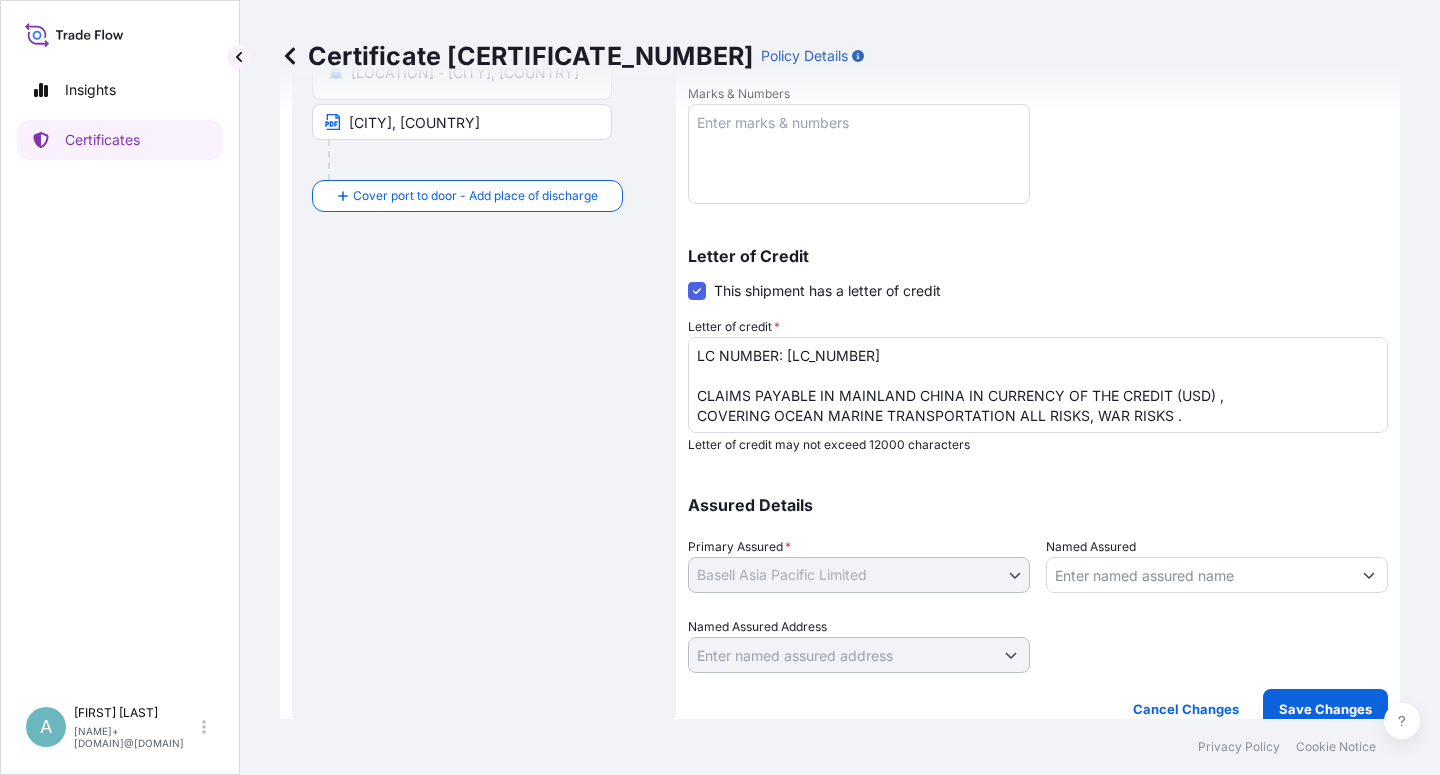 scroll, scrollTop: 490, scrollLeft: 0, axis: vertical 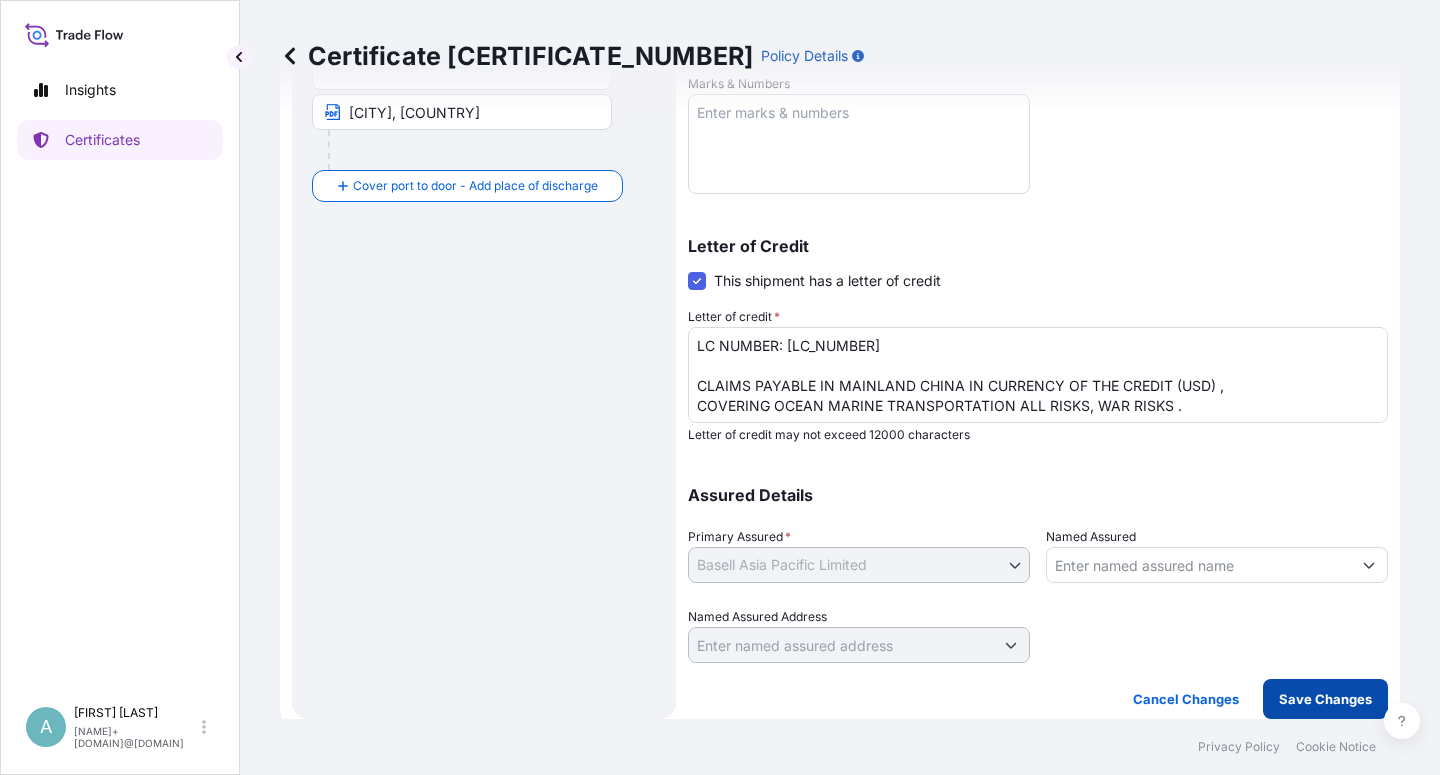 click on "Save Changes" at bounding box center [1325, 699] 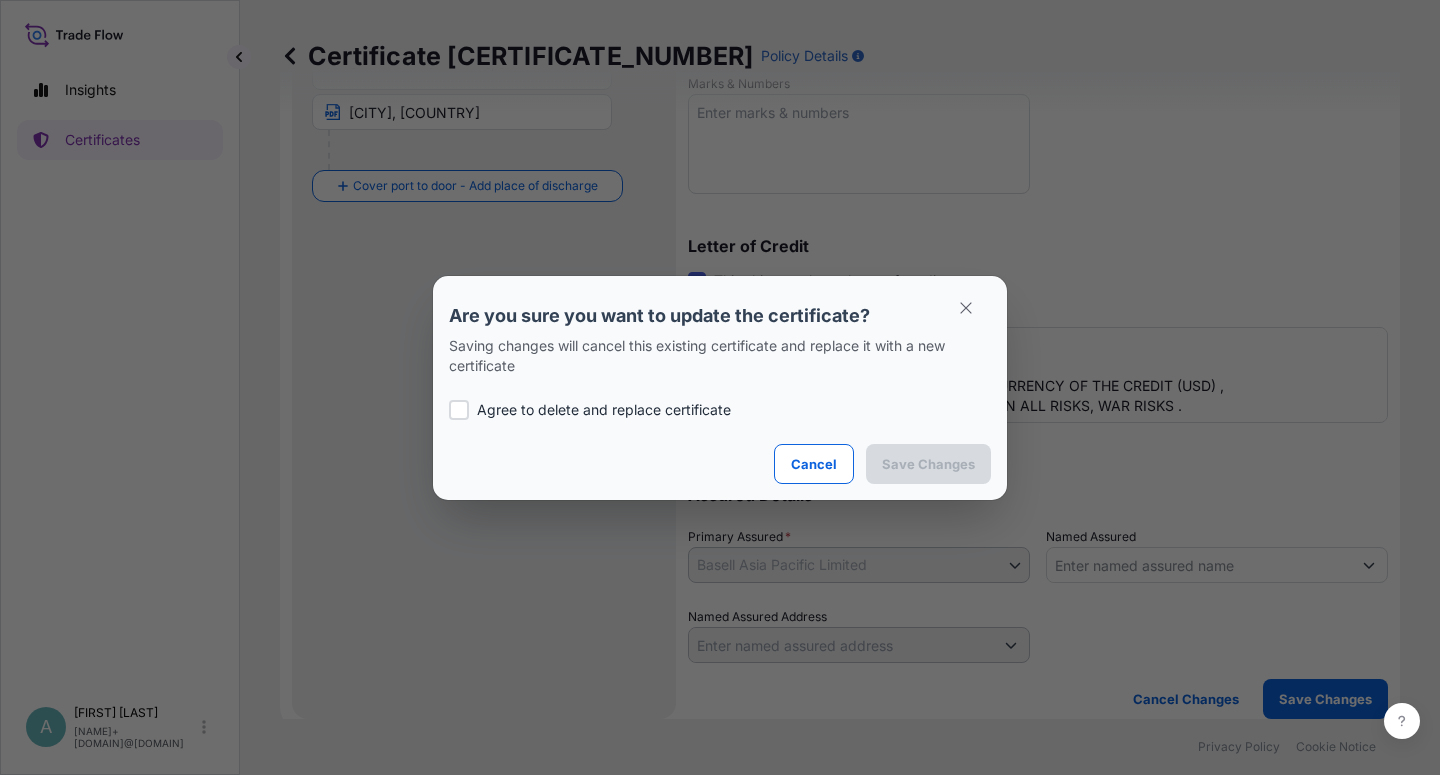 click on "Agree to delete and replace certificate" at bounding box center [604, 410] 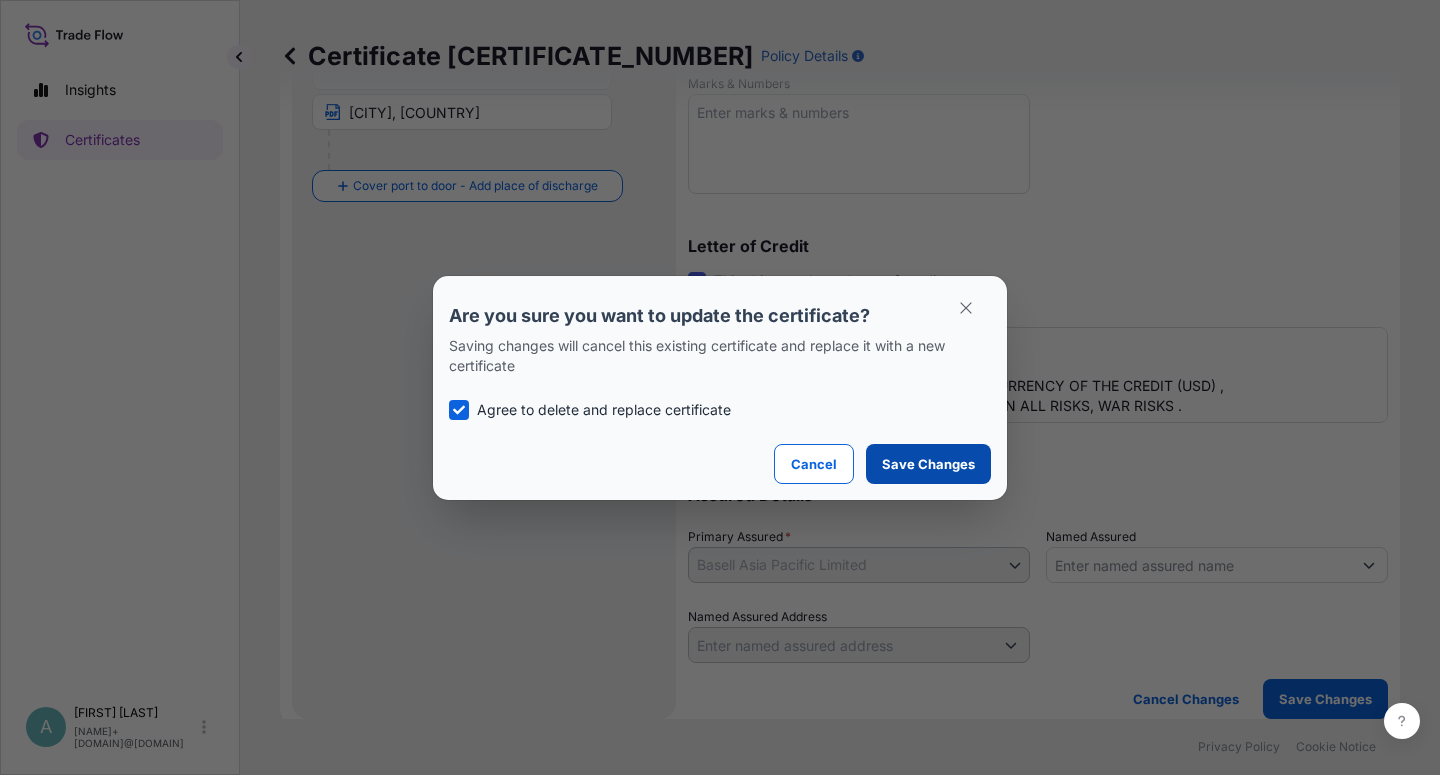 click on "Save Changes" at bounding box center [928, 464] 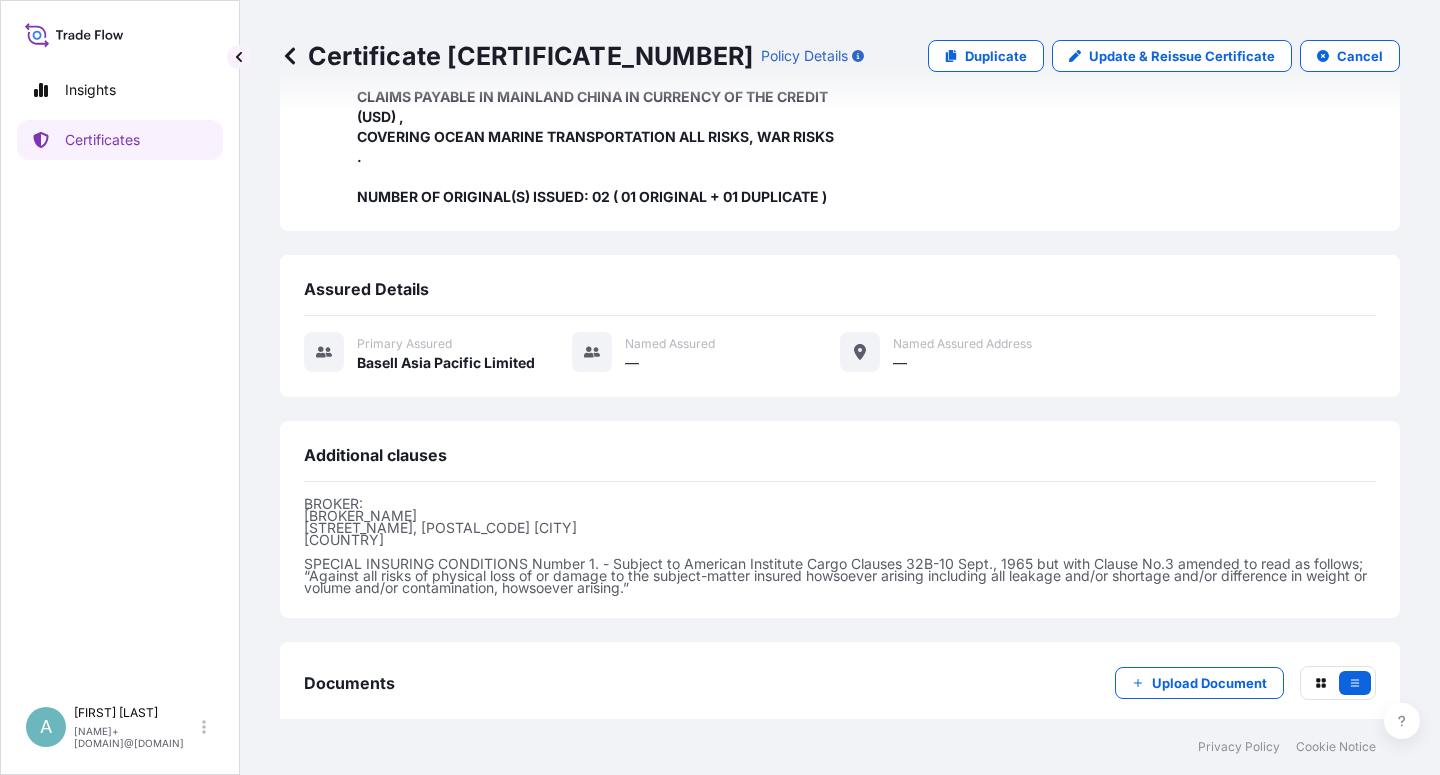 scroll, scrollTop: 574, scrollLeft: 0, axis: vertical 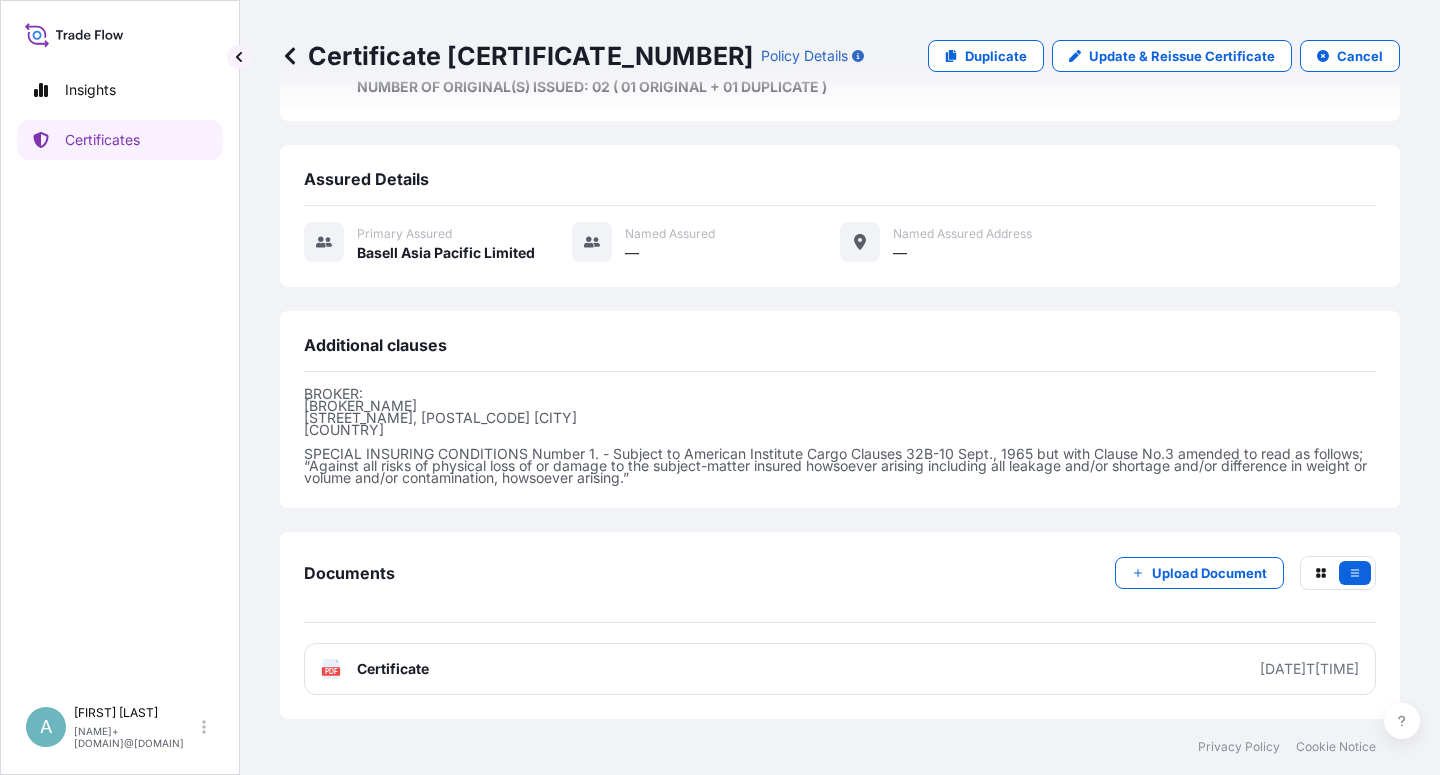 click on "Certificate" at bounding box center [393, 669] 